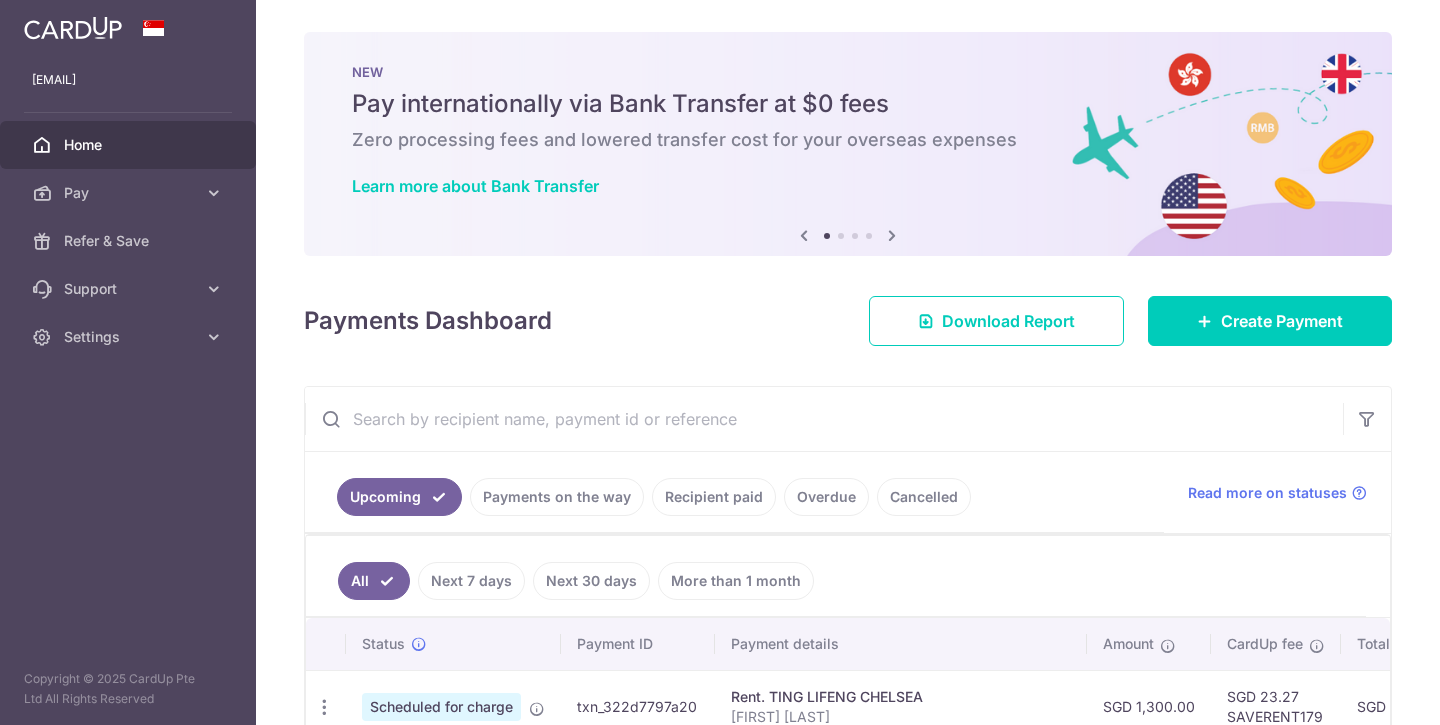 scroll, scrollTop: 0, scrollLeft: 0, axis: both 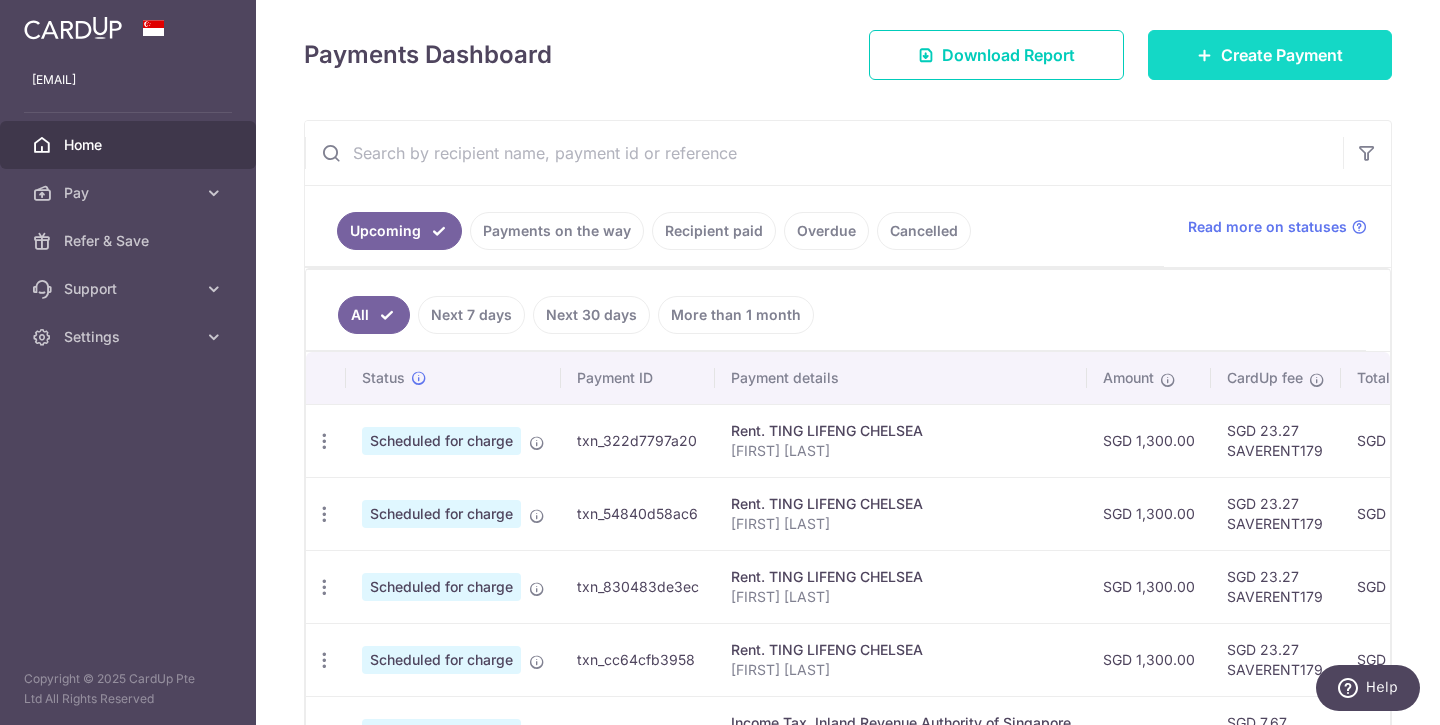 click on "Create Payment" at bounding box center [1270, 55] 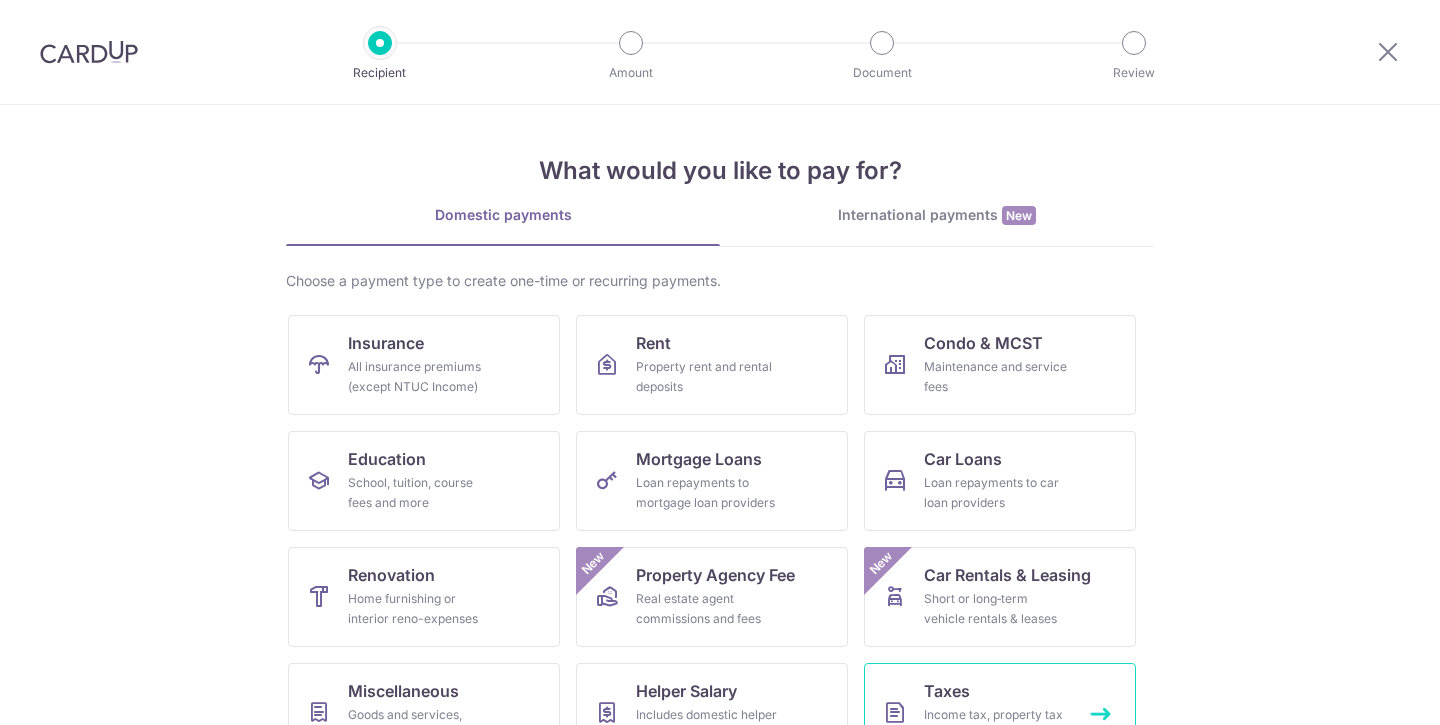 scroll, scrollTop: 0, scrollLeft: 0, axis: both 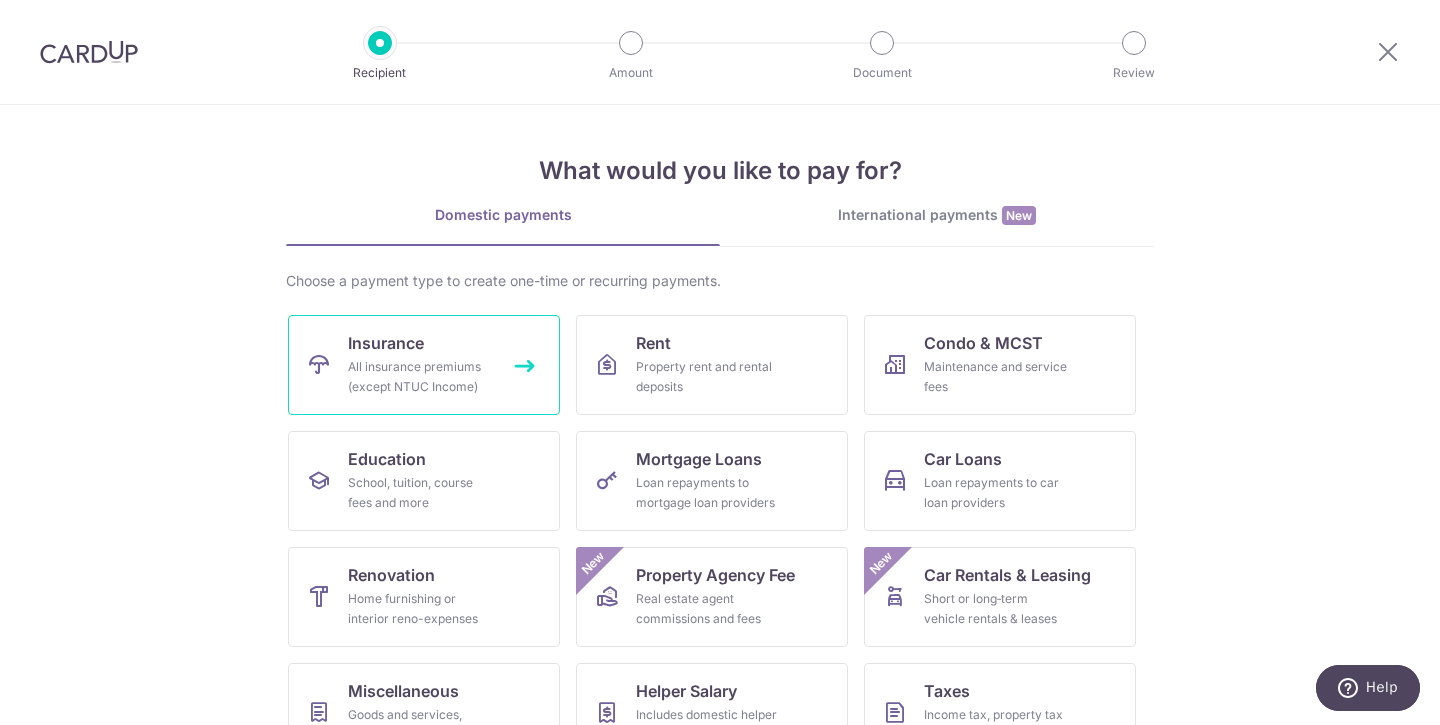 click on "Insurance" at bounding box center (386, 343) 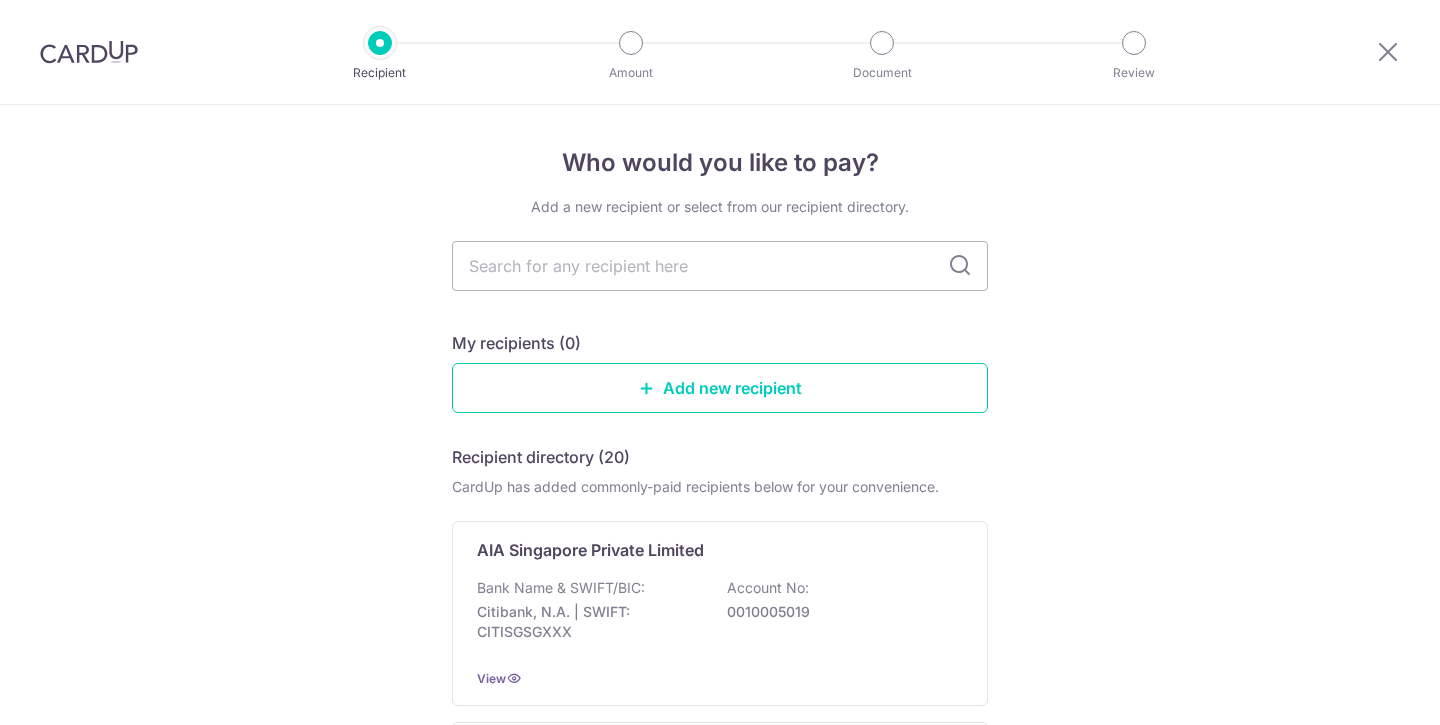 scroll, scrollTop: 0, scrollLeft: 0, axis: both 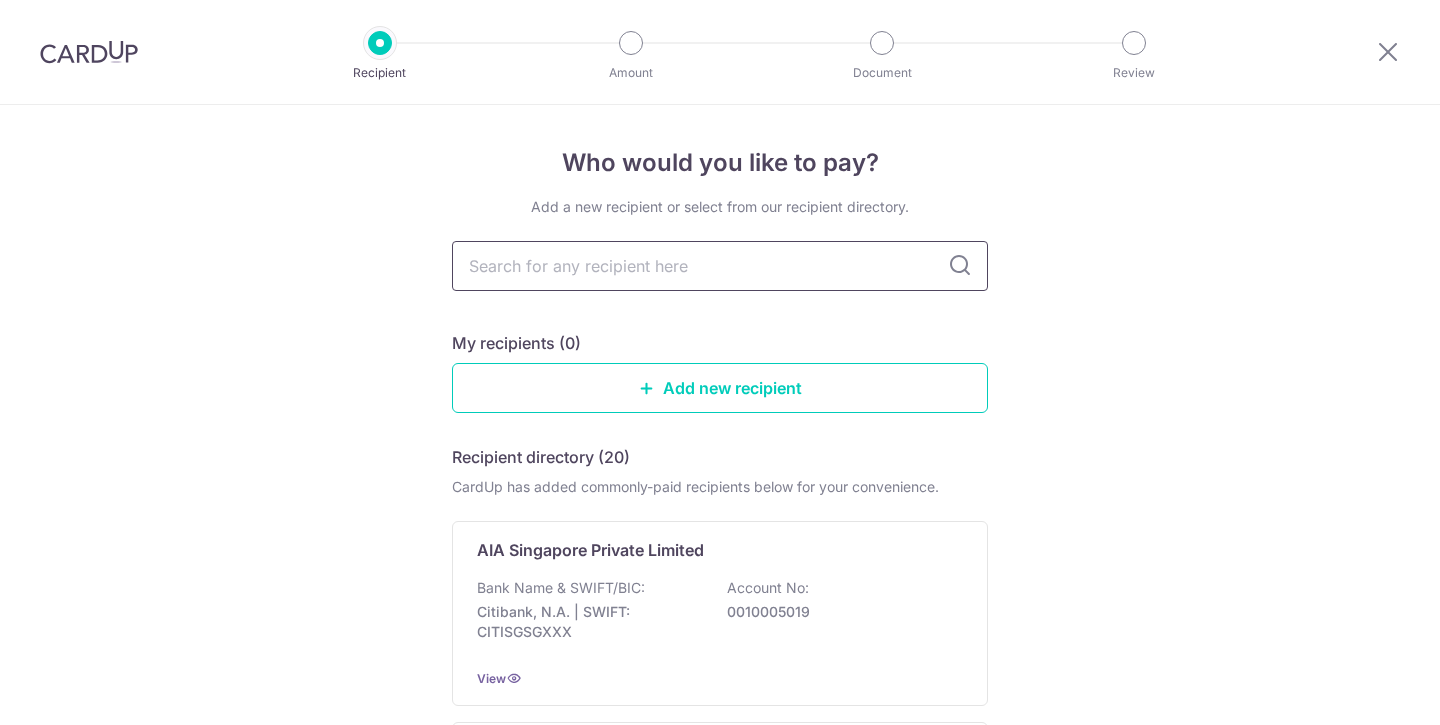 click at bounding box center (720, 266) 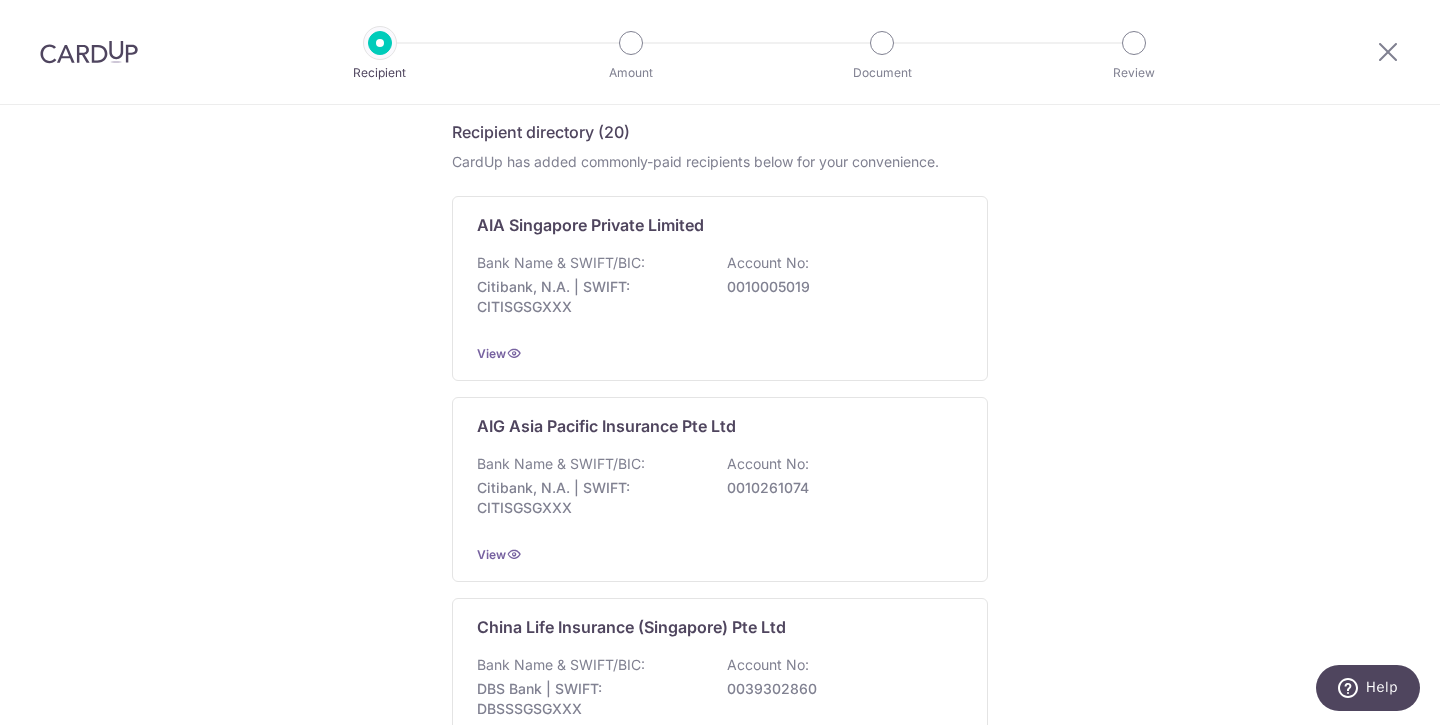 scroll, scrollTop: 290, scrollLeft: 0, axis: vertical 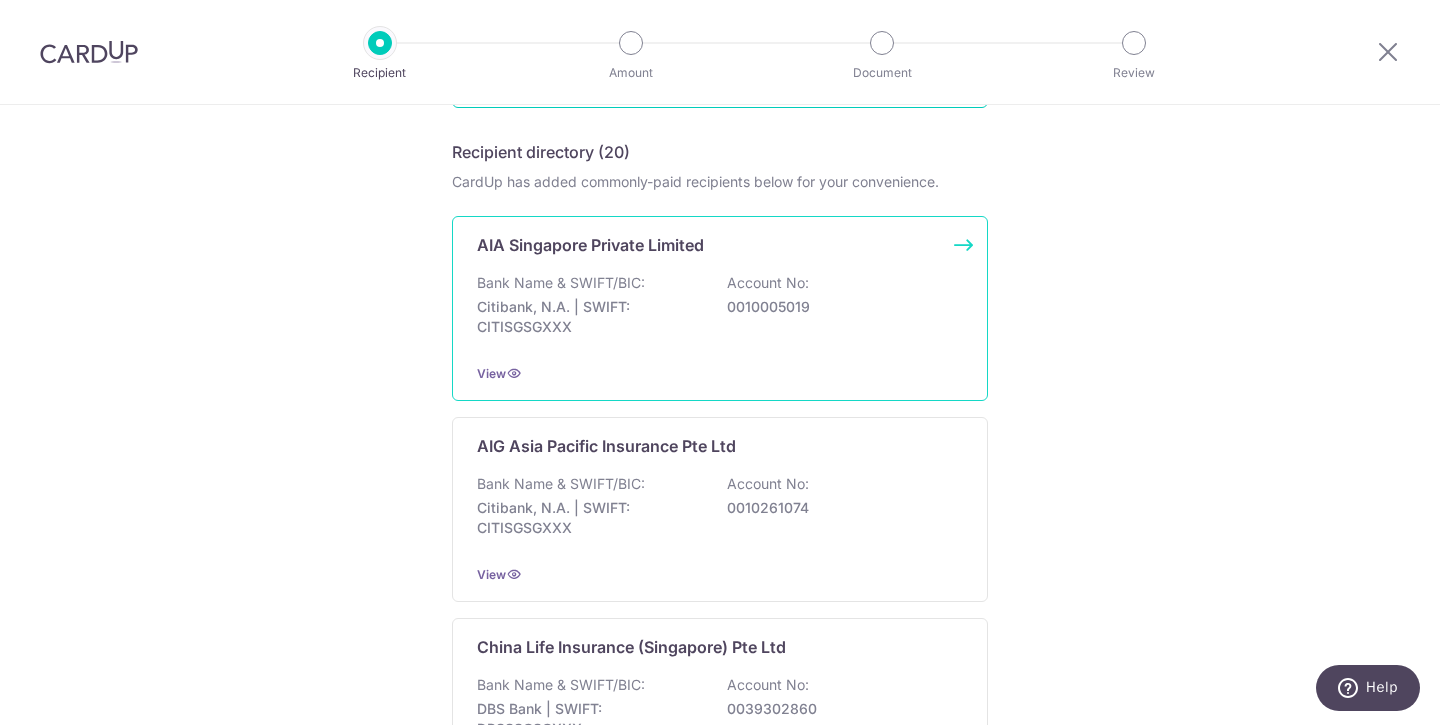click on "0010005019" at bounding box center (839, 307) 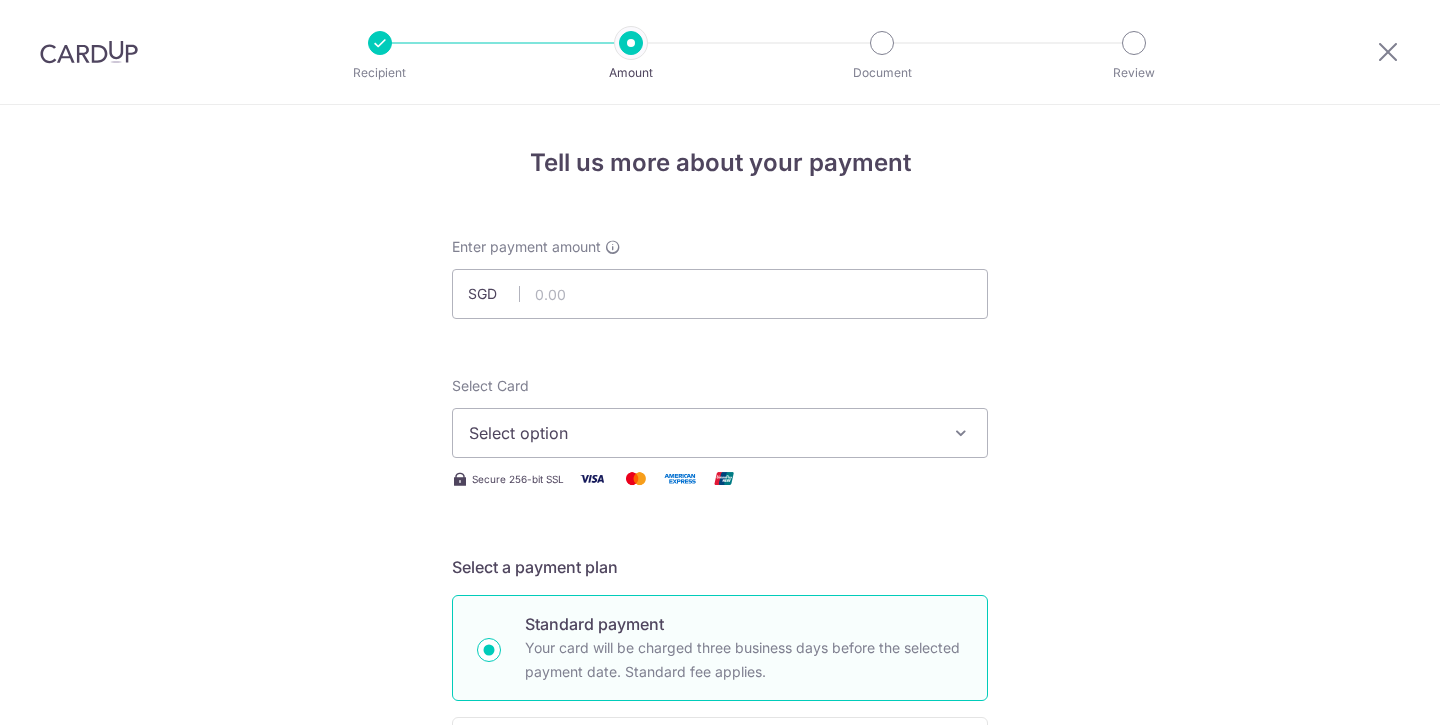 scroll, scrollTop: 0, scrollLeft: 0, axis: both 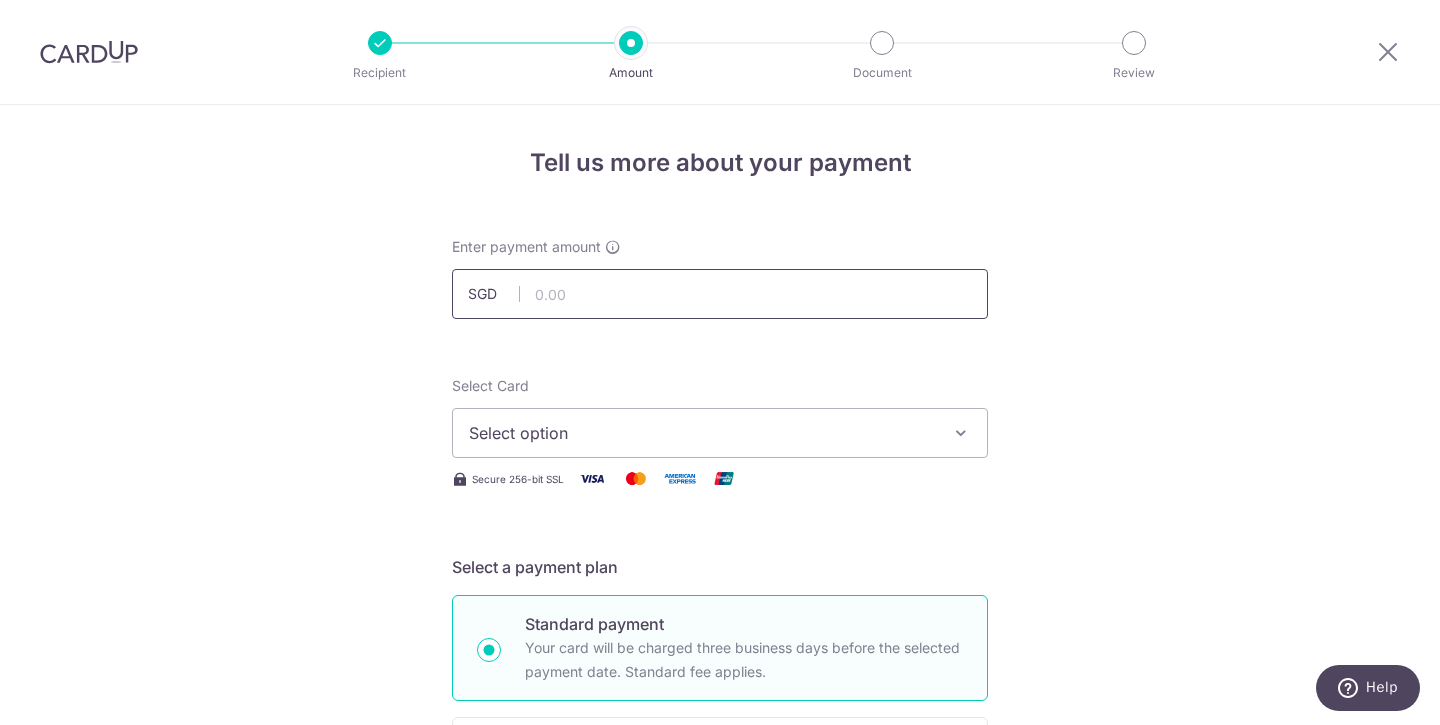 click at bounding box center (720, 294) 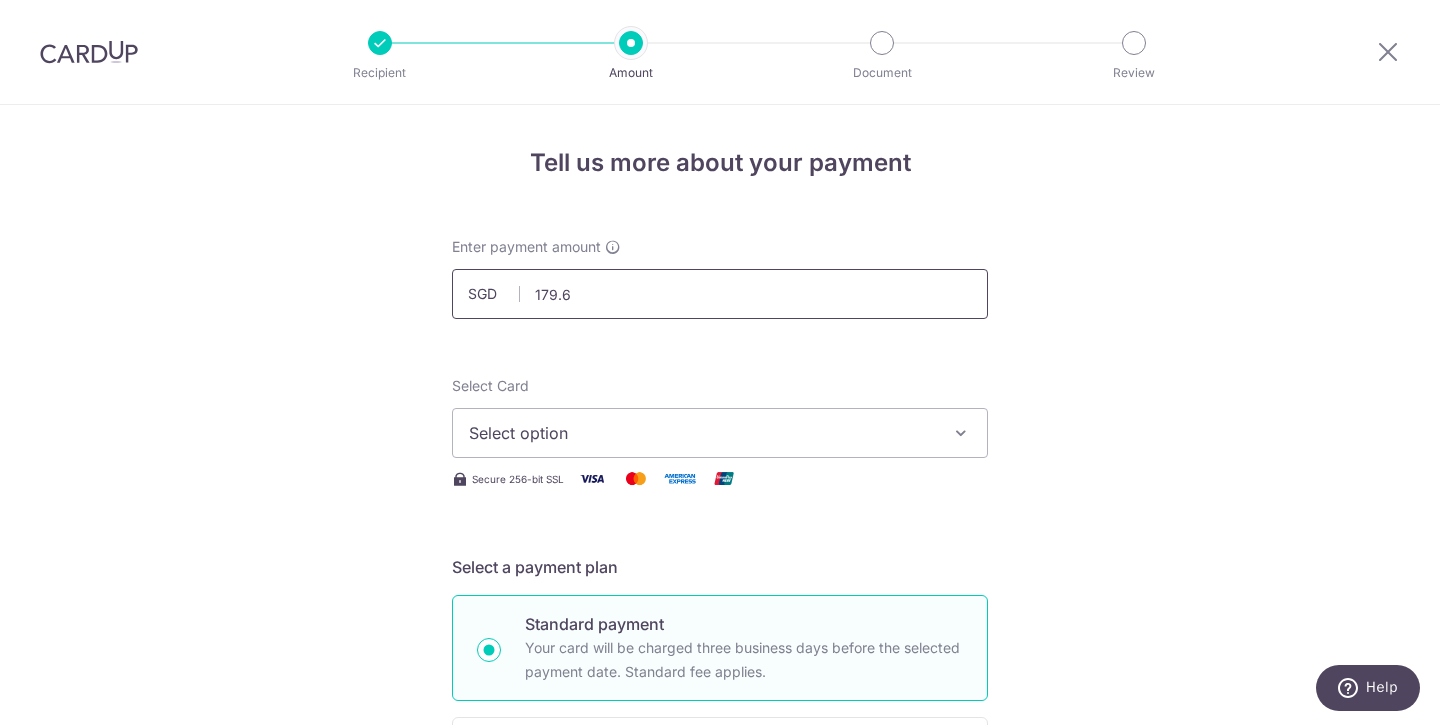 type on "179.63" 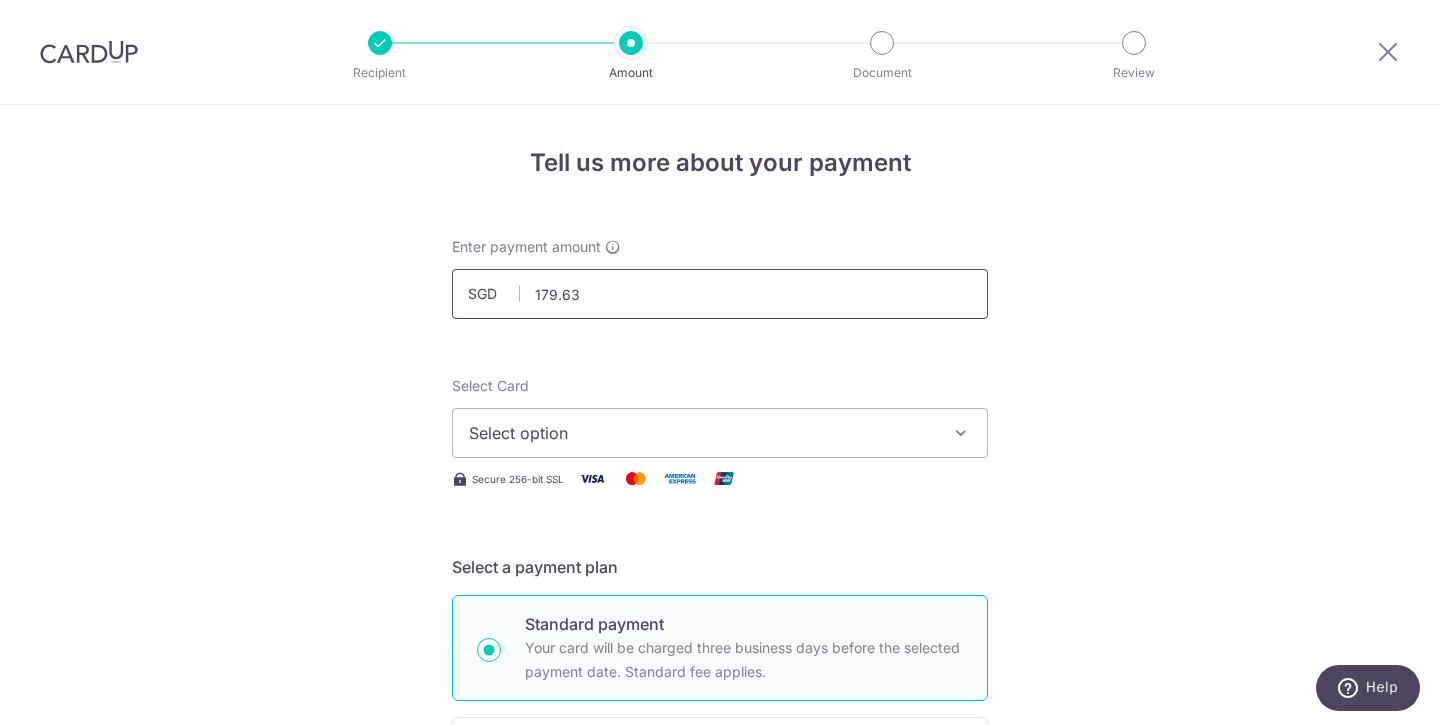 scroll, scrollTop: 127, scrollLeft: 0, axis: vertical 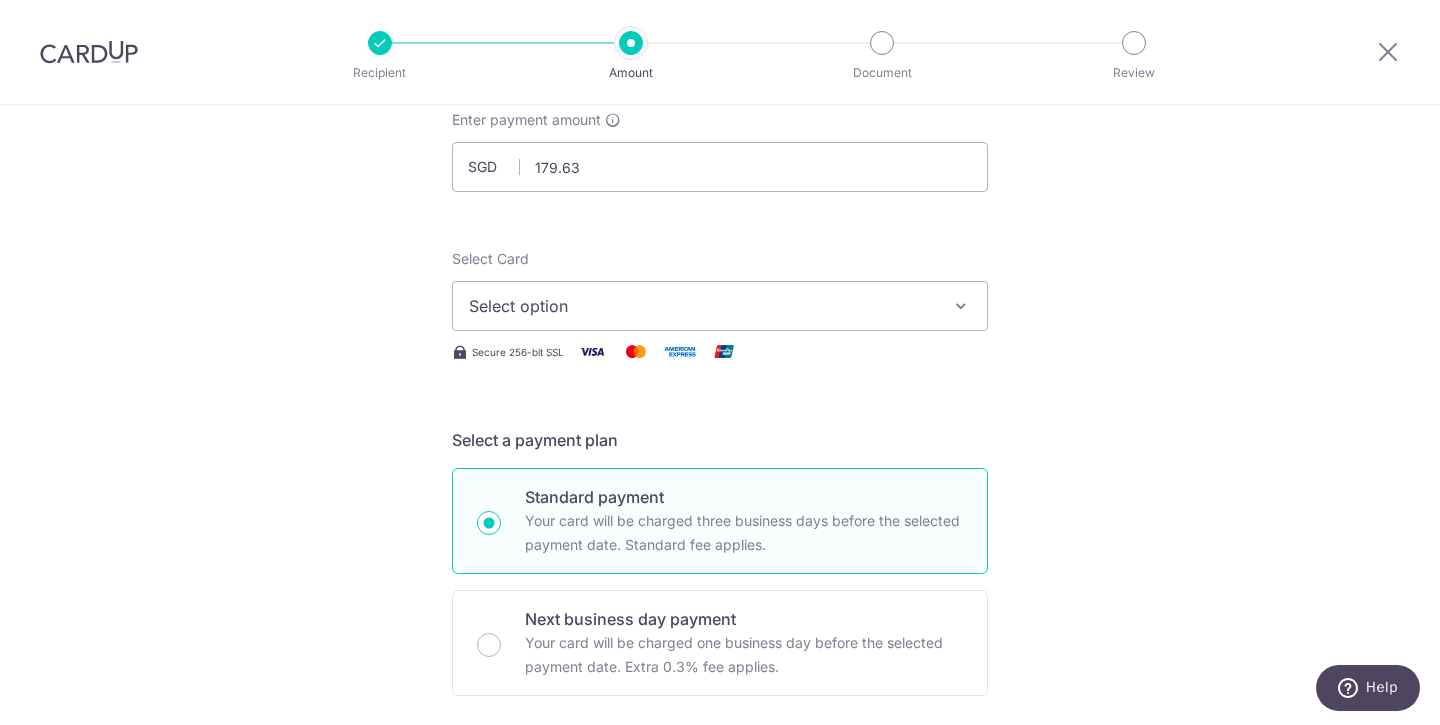click on "Select option" at bounding box center [720, 306] 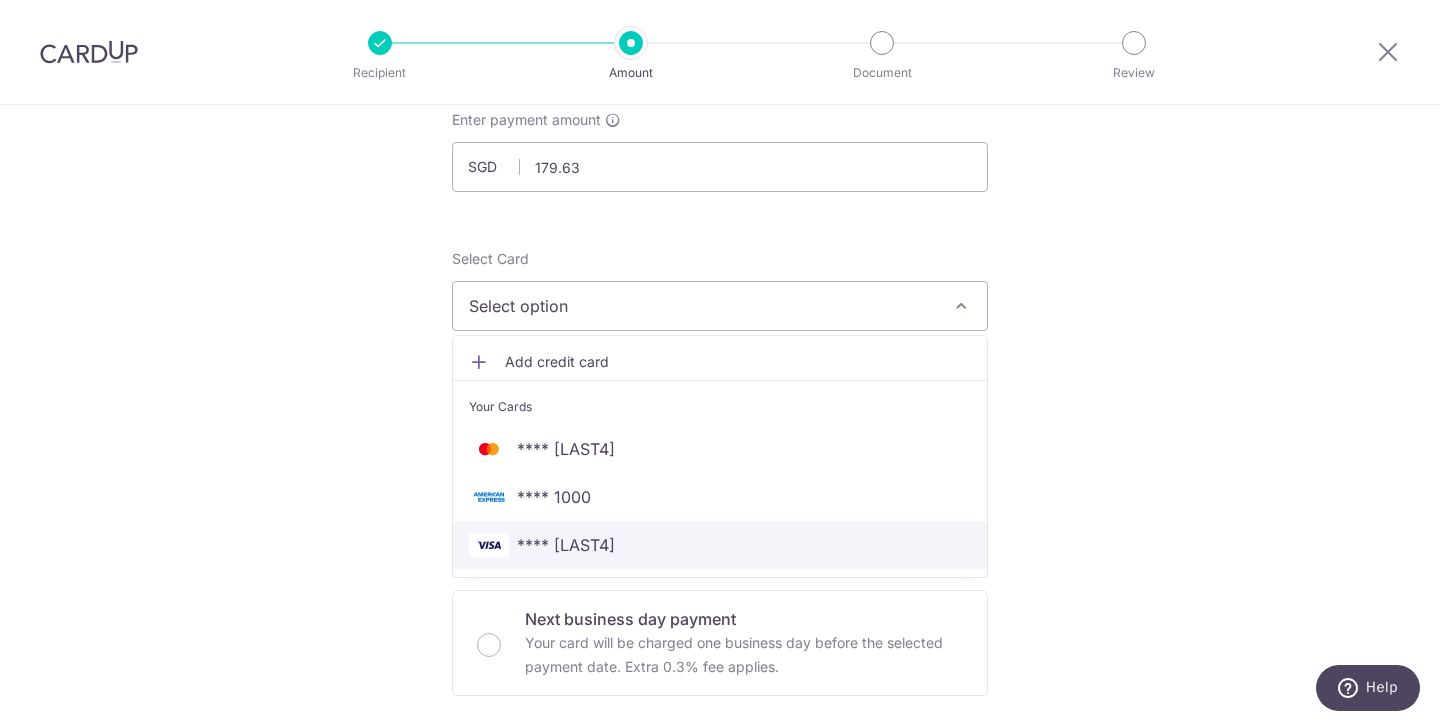 click on "**** [LAST4]" at bounding box center [720, 545] 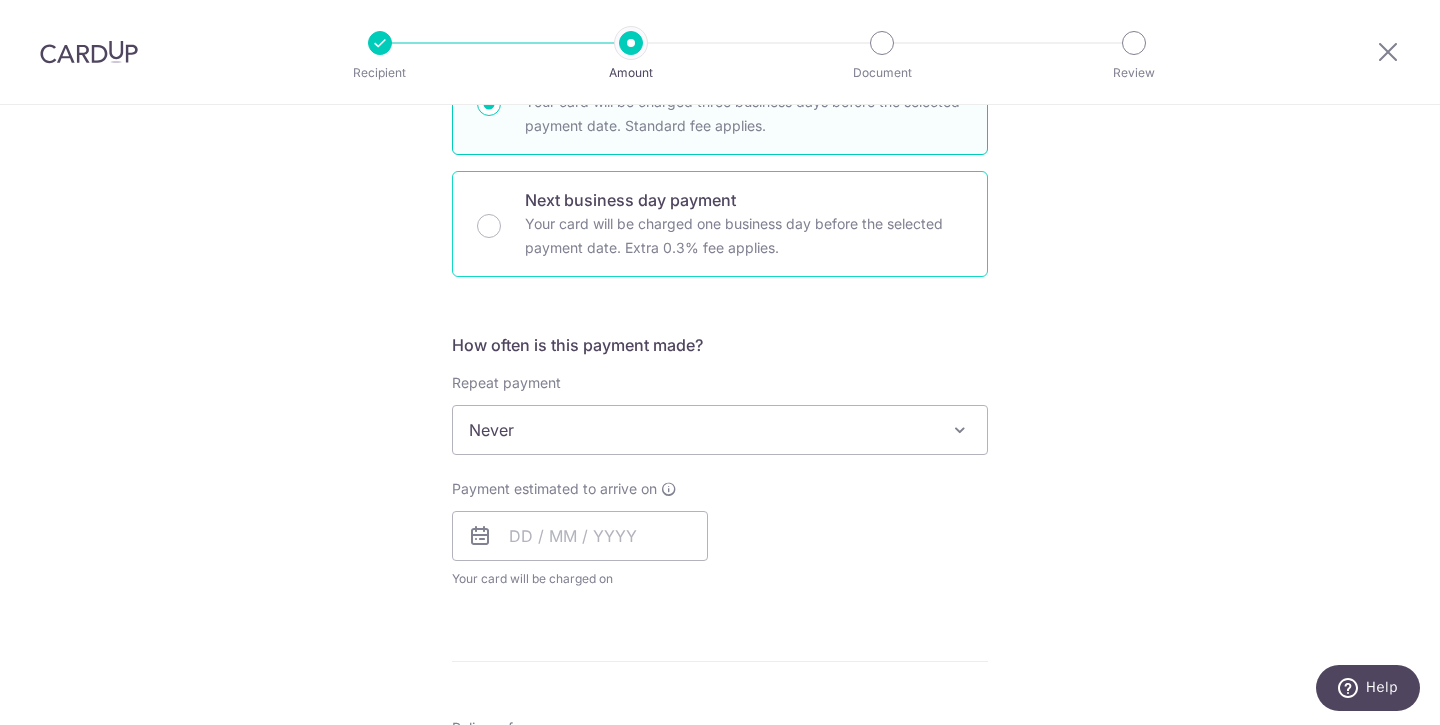scroll, scrollTop: 547, scrollLeft: 0, axis: vertical 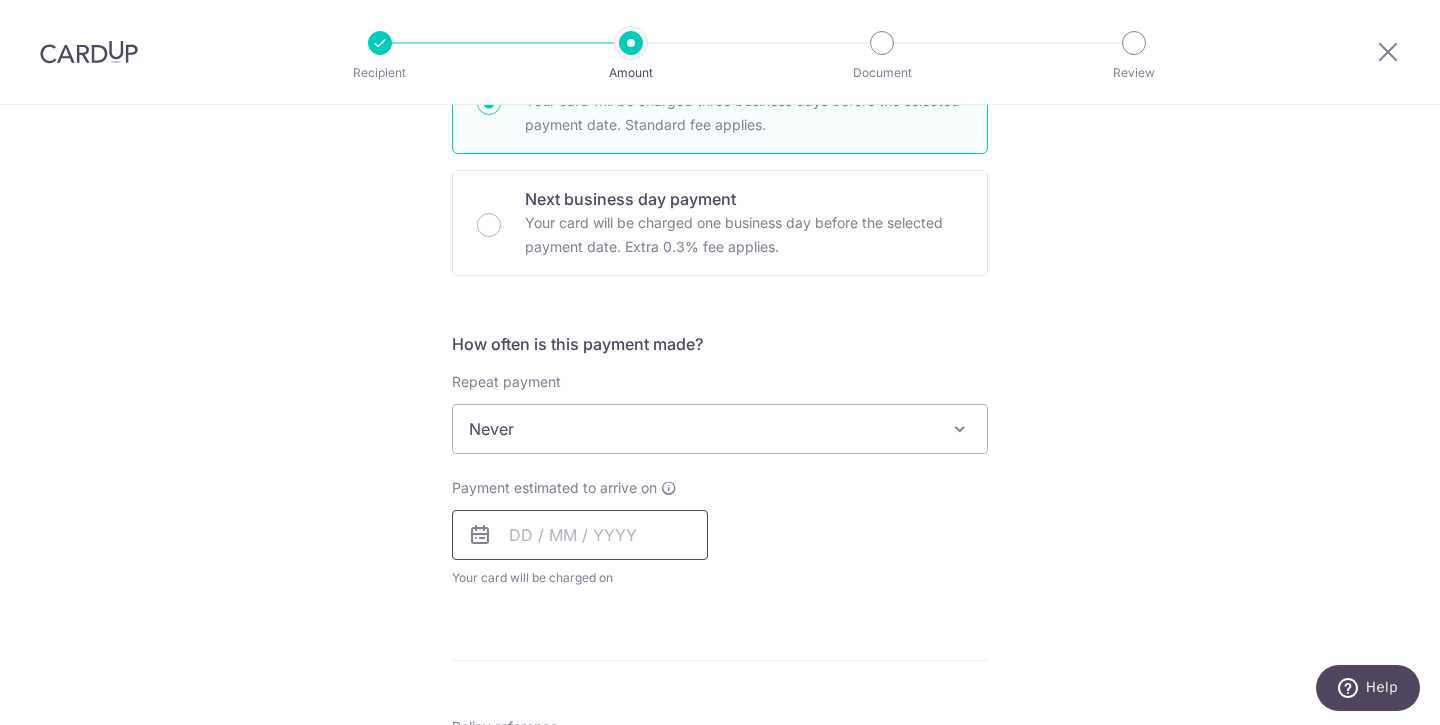 click at bounding box center [580, 535] 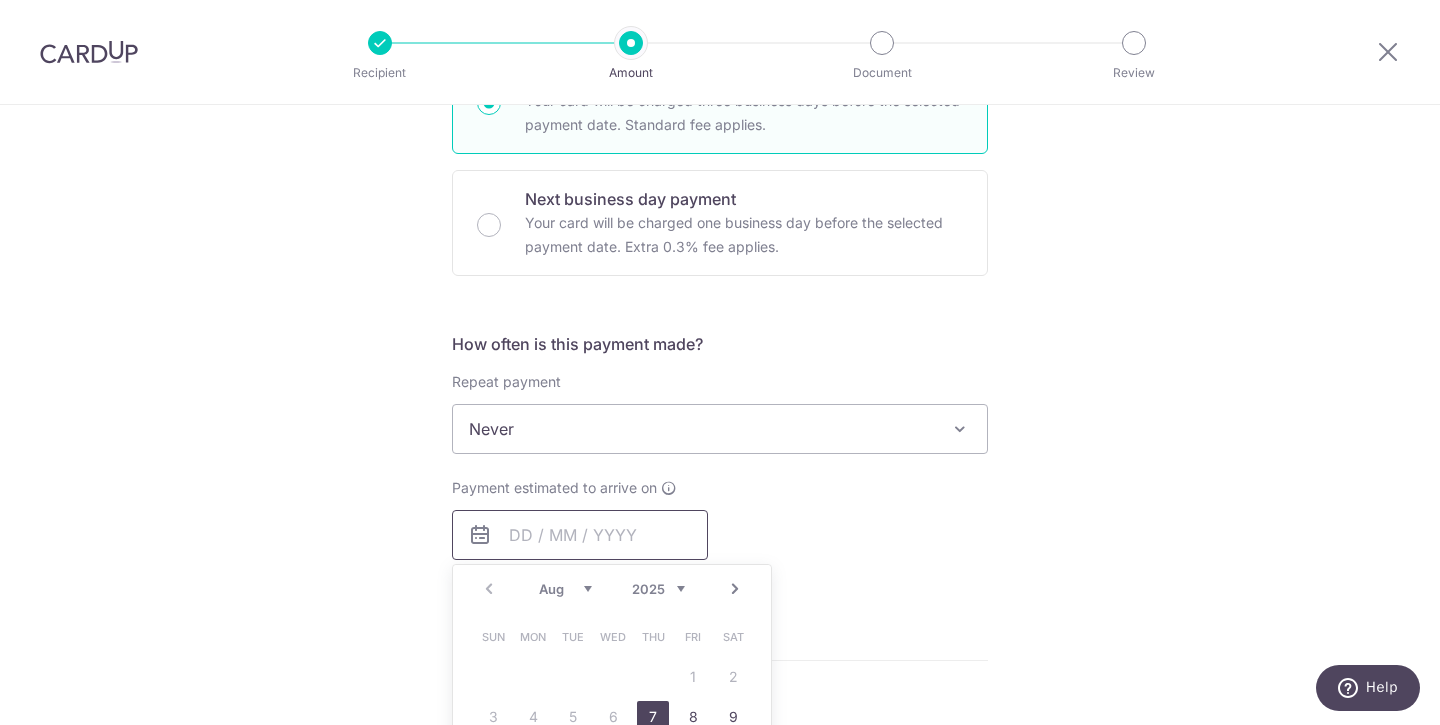 scroll, scrollTop: 668, scrollLeft: 0, axis: vertical 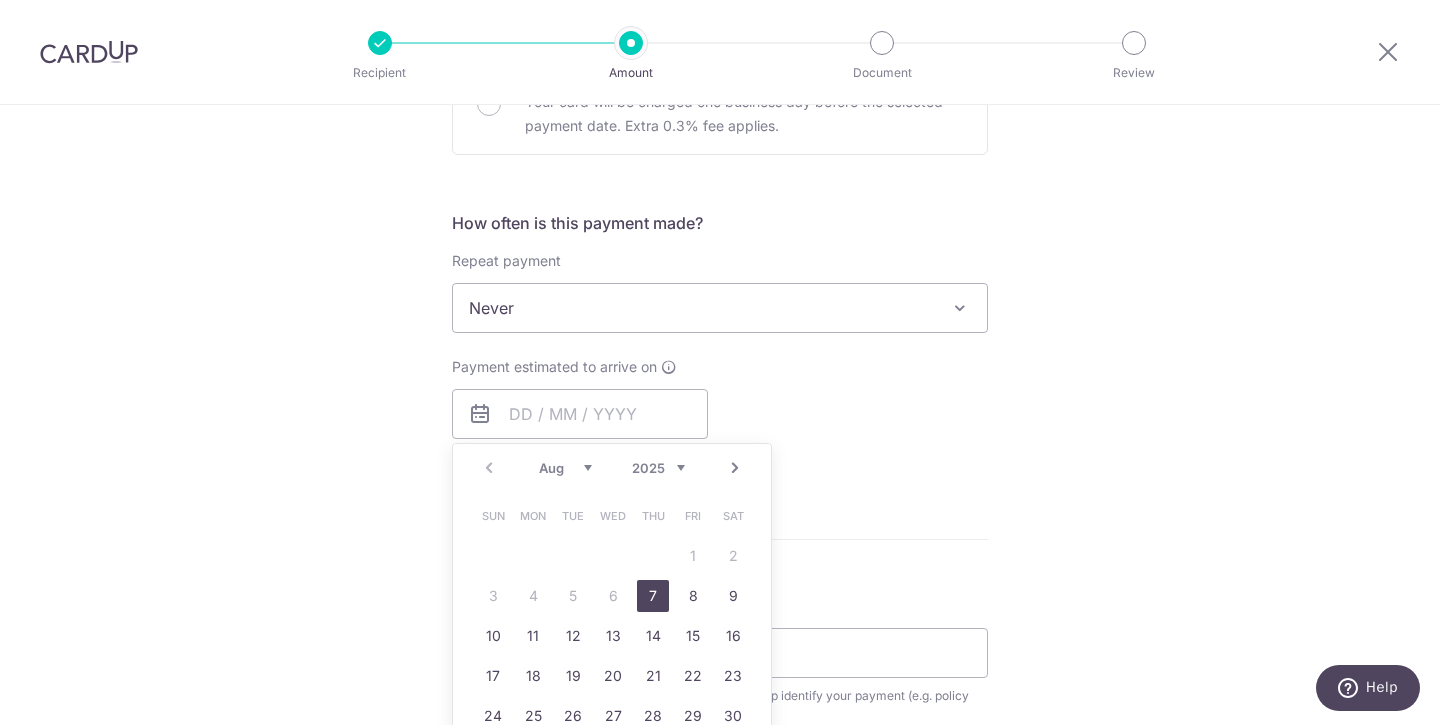 click on "7" at bounding box center (653, 596) 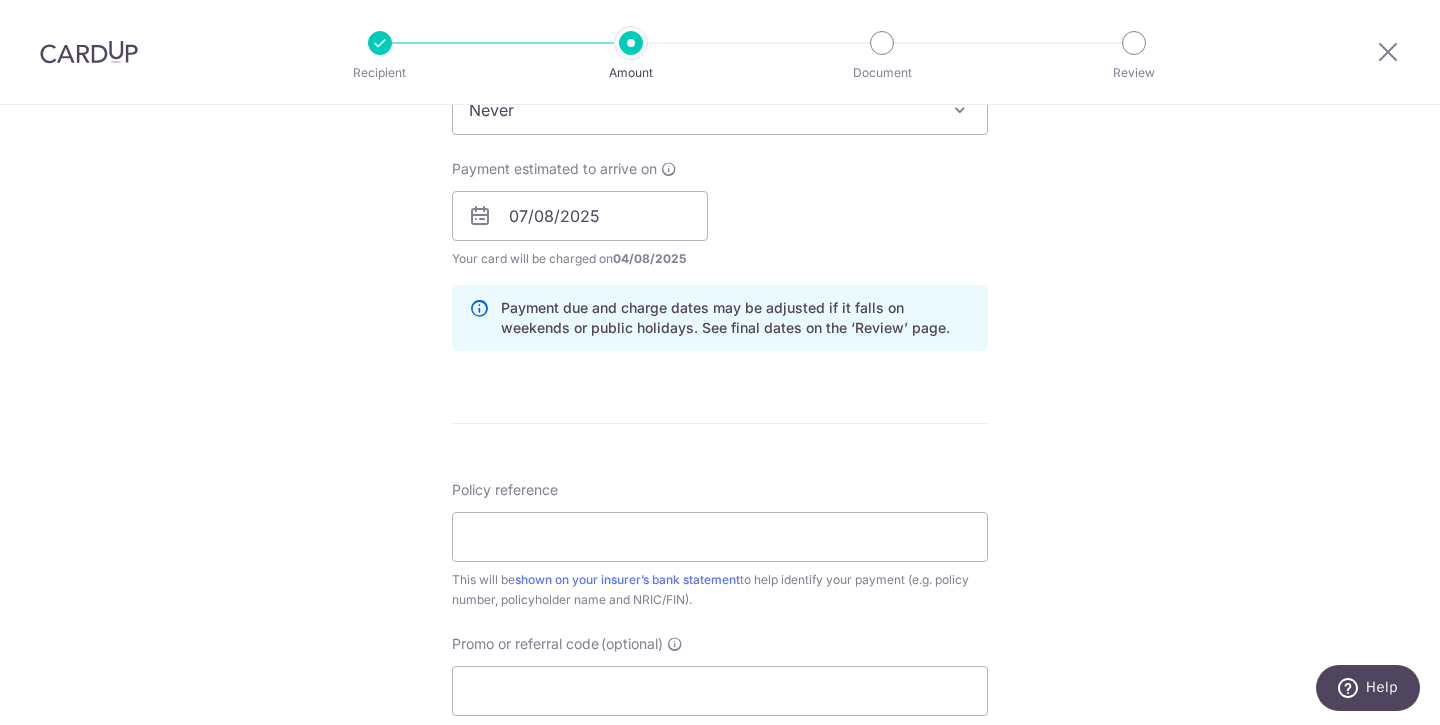 scroll, scrollTop: 919, scrollLeft: 0, axis: vertical 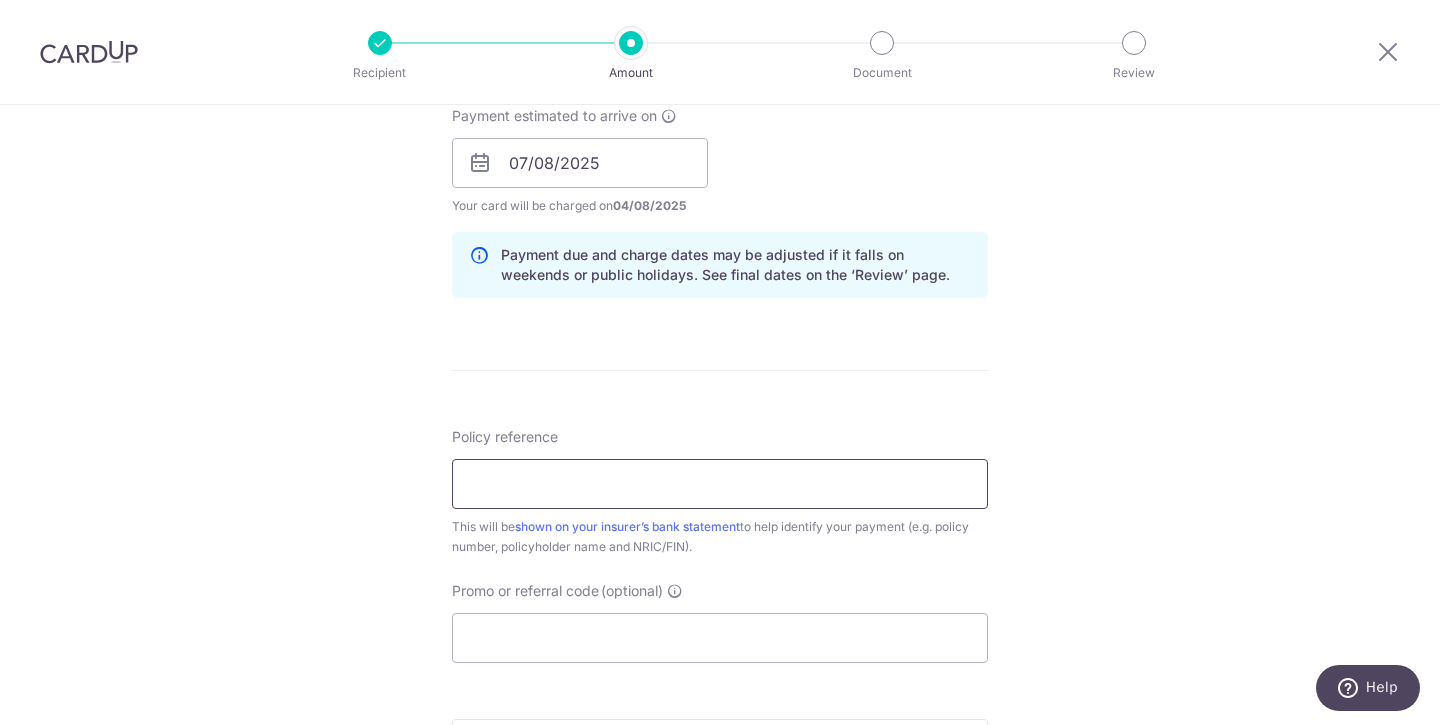 click on "Policy reference" at bounding box center [720, 484] 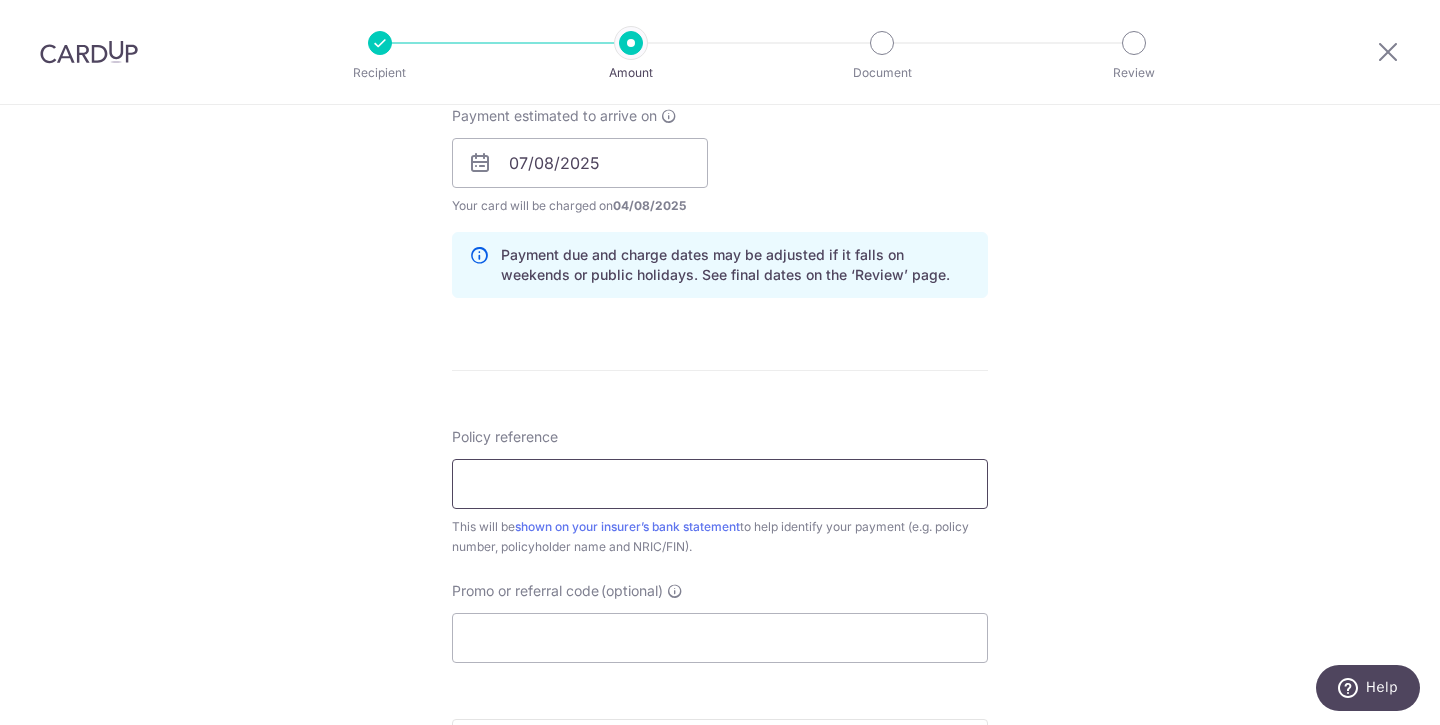 paste on "P561842859" 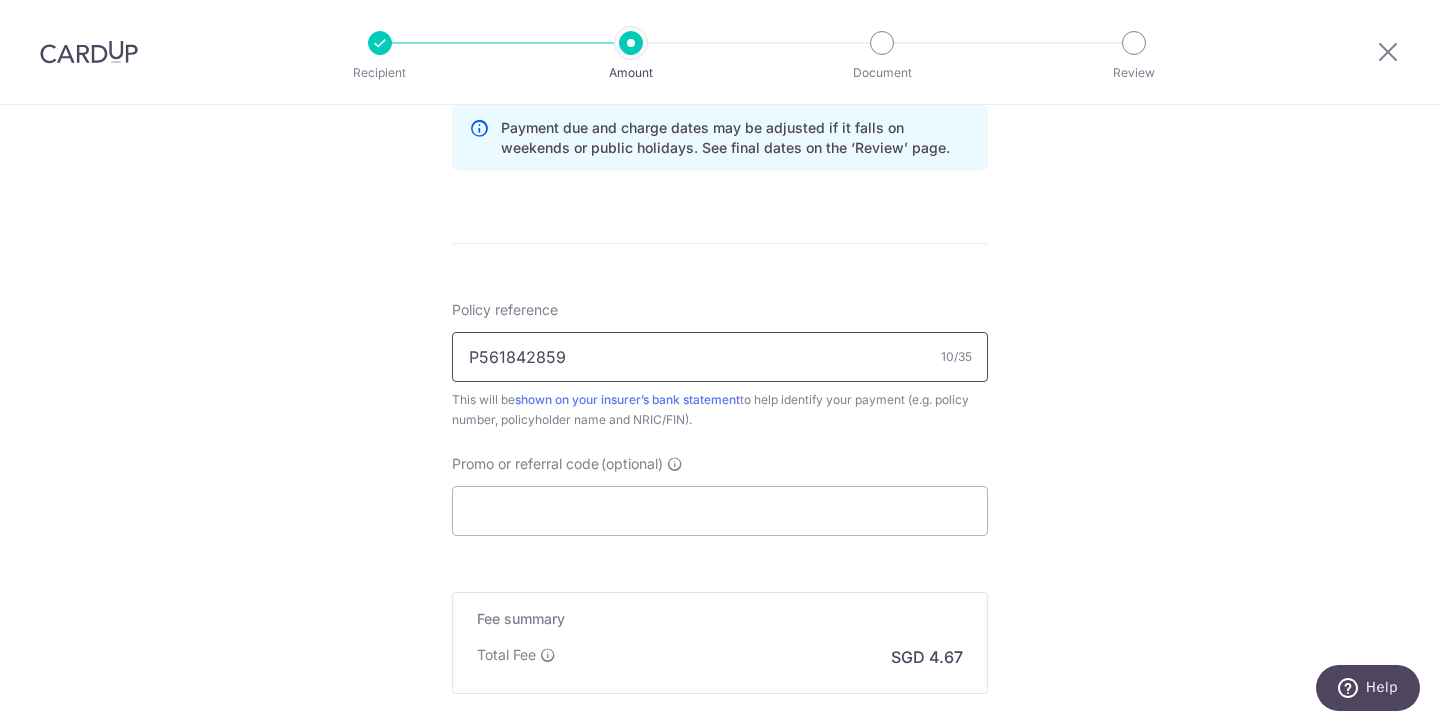 scroll, scrollTop: 1048, scrollLeft: 0, axis: vertical 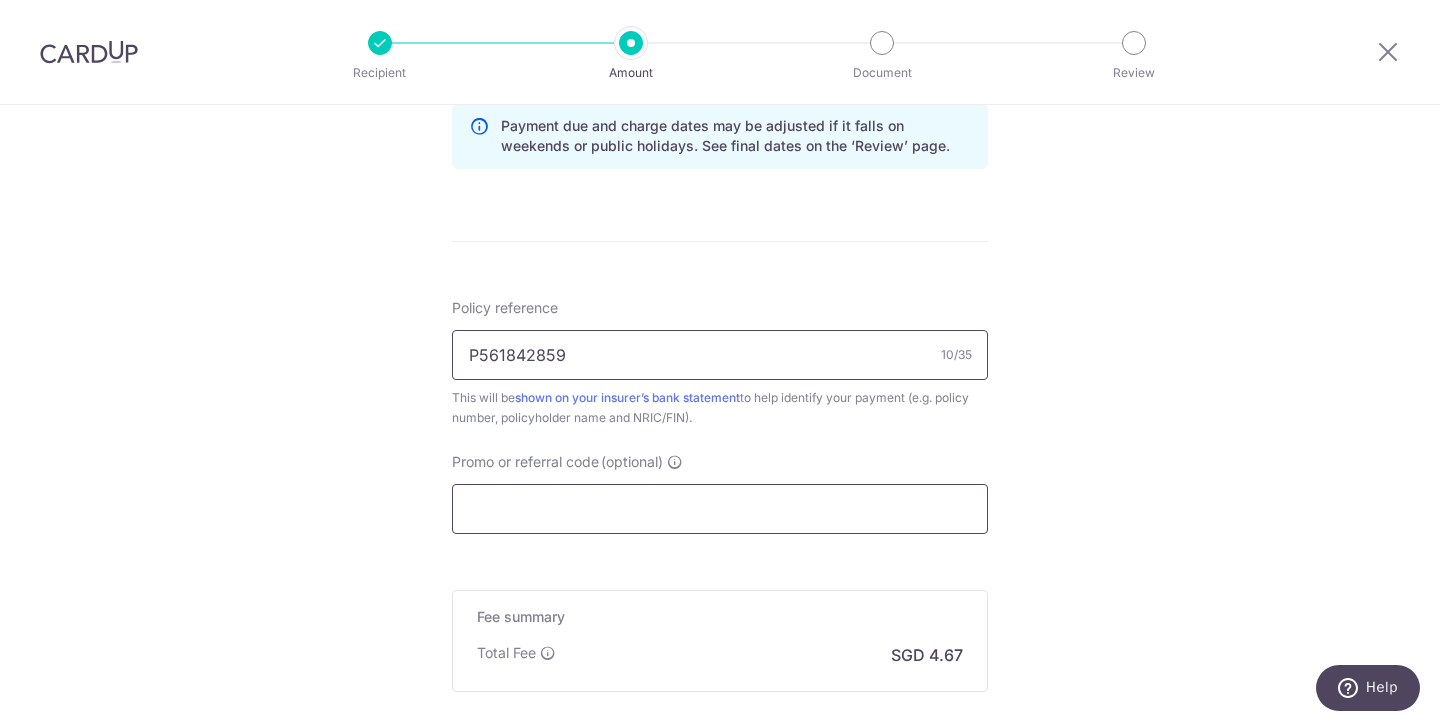 type on "P561842859" 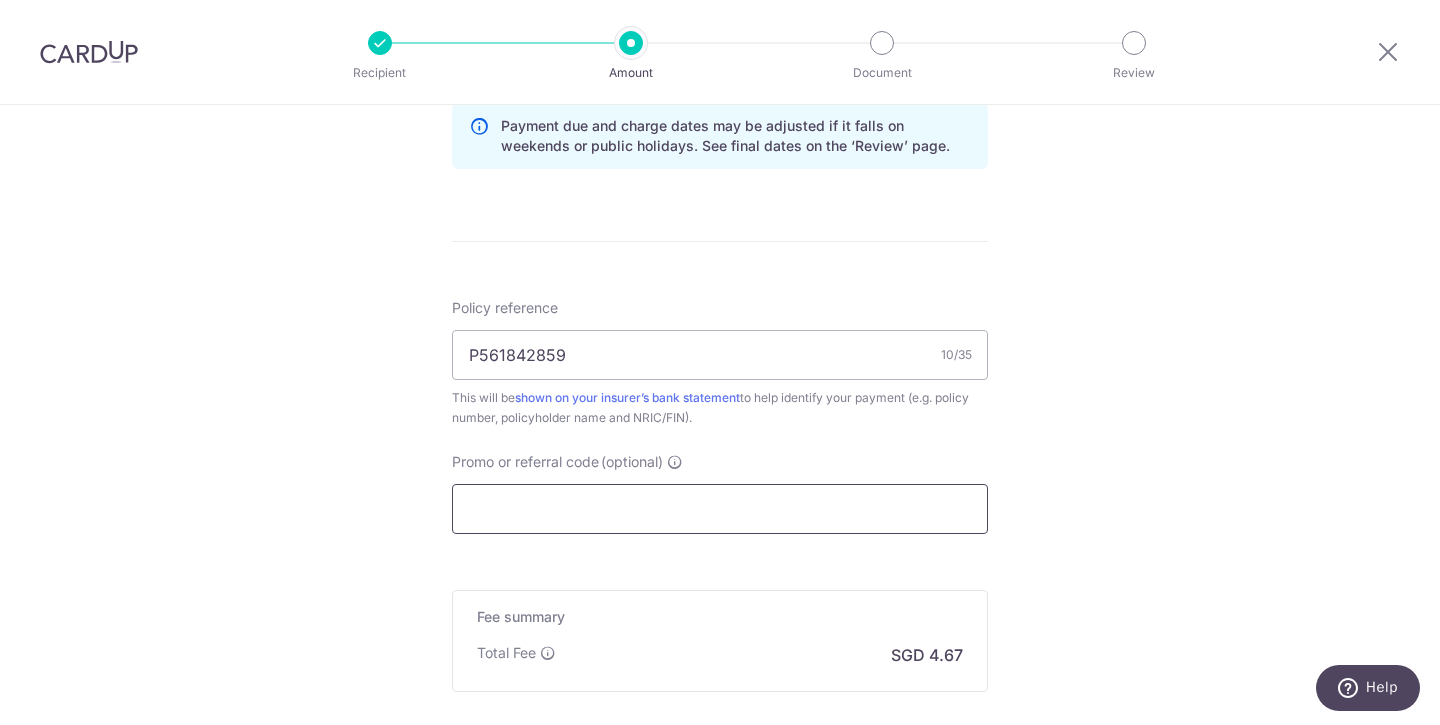 click on "Promo or referral code
(optional)" at bounding box center (720, 509) 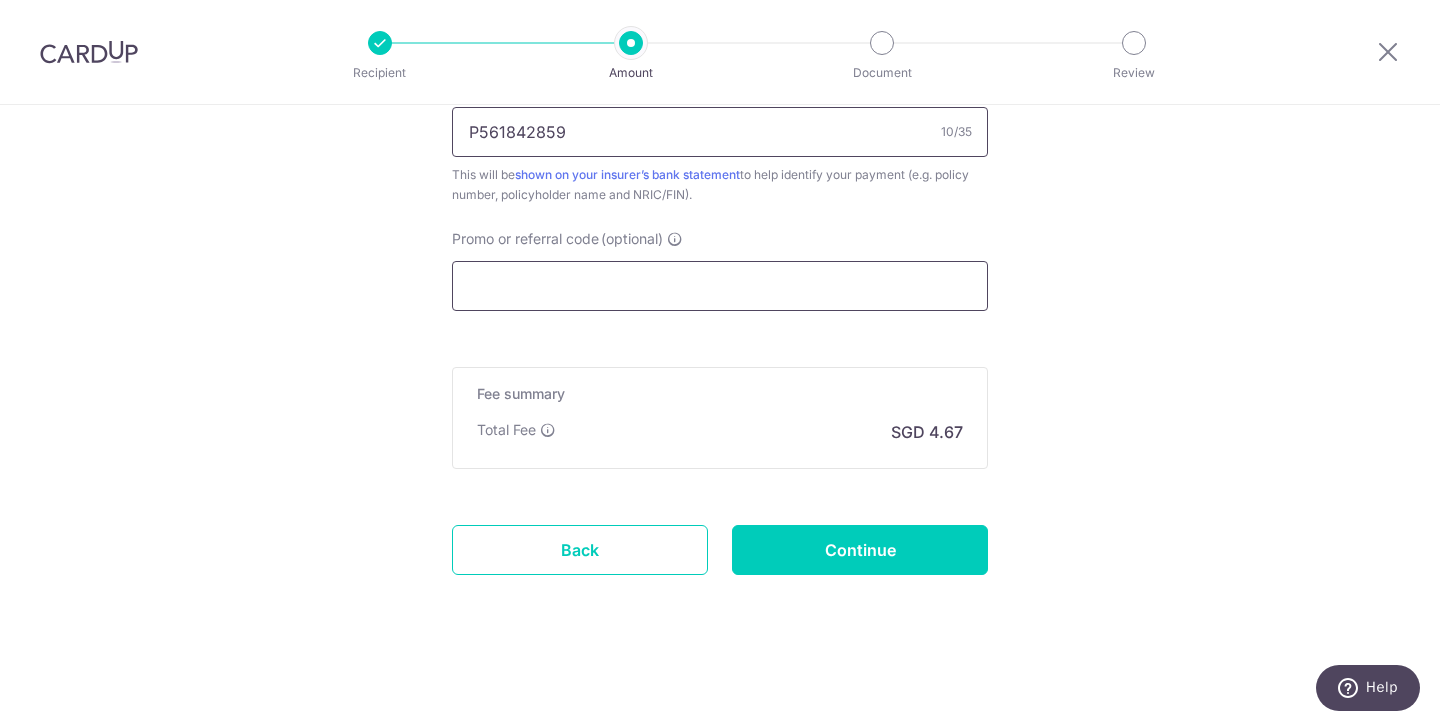 scroll, scrollTop: 1271, scrollLeft: 0, axis: vertical 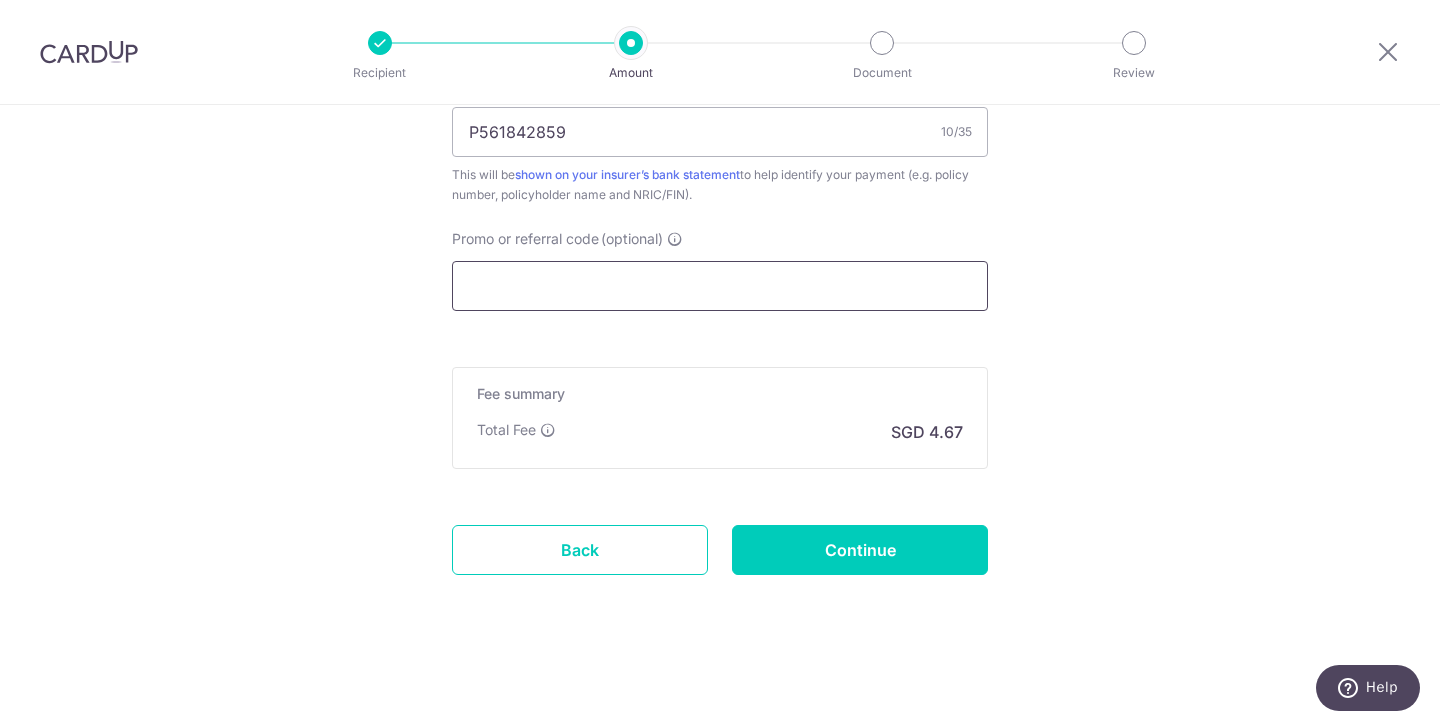 paste on "OFF225" 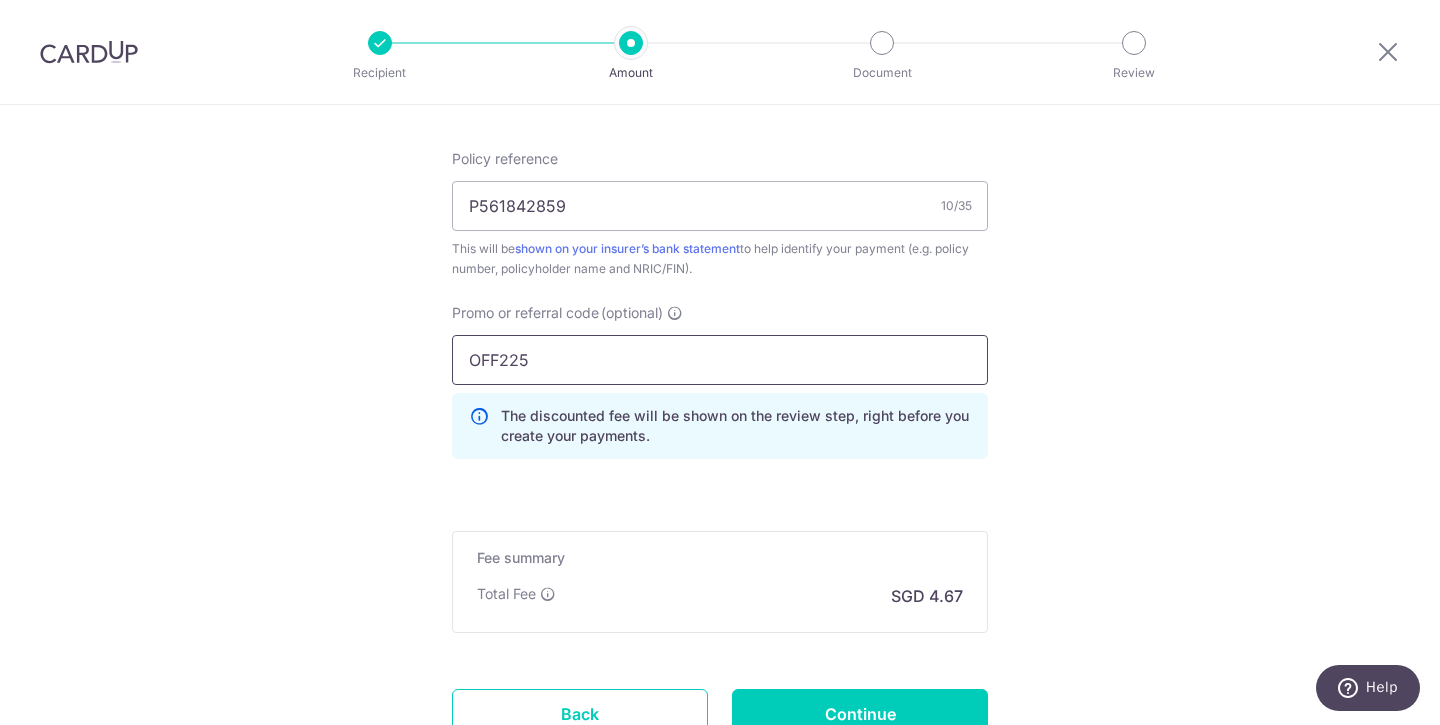 scroll, scrollTop: 1195, scrollLeft: 0, axis: vertical 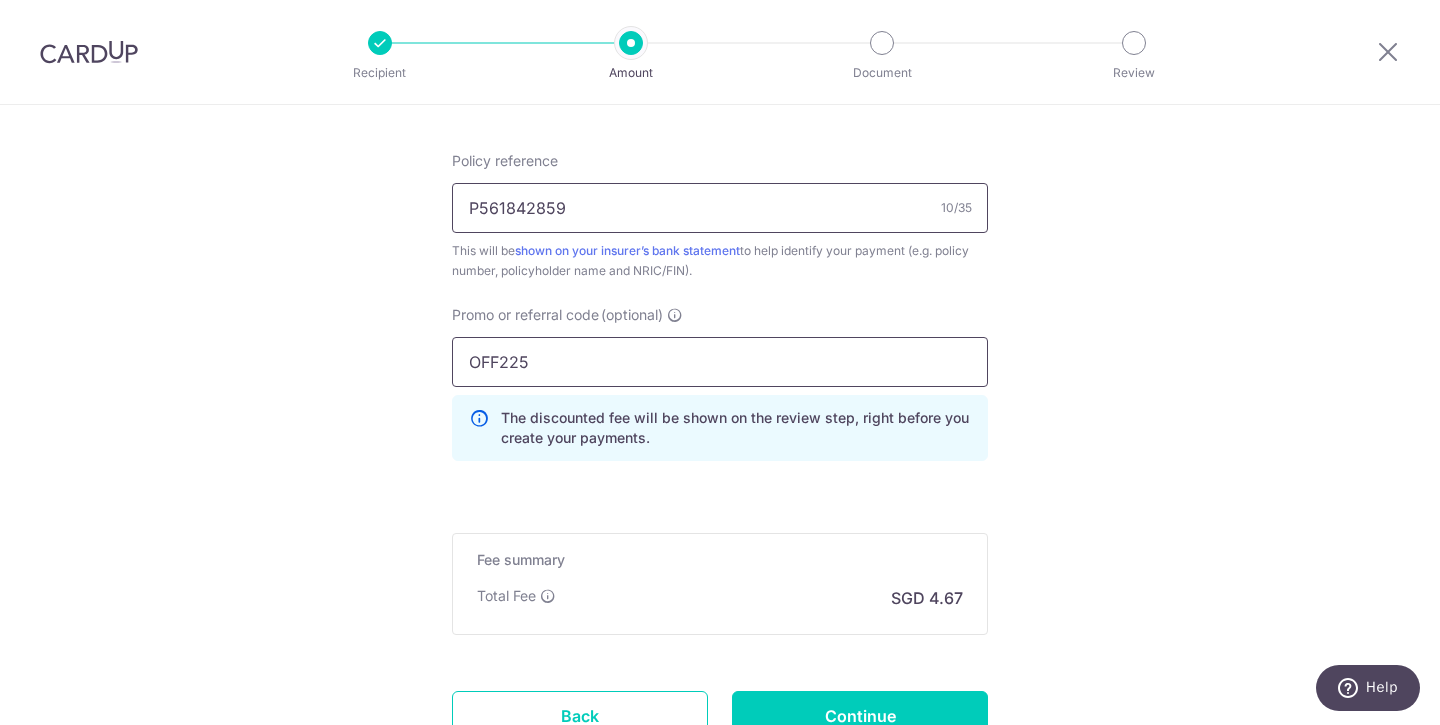 type on "OFF225" 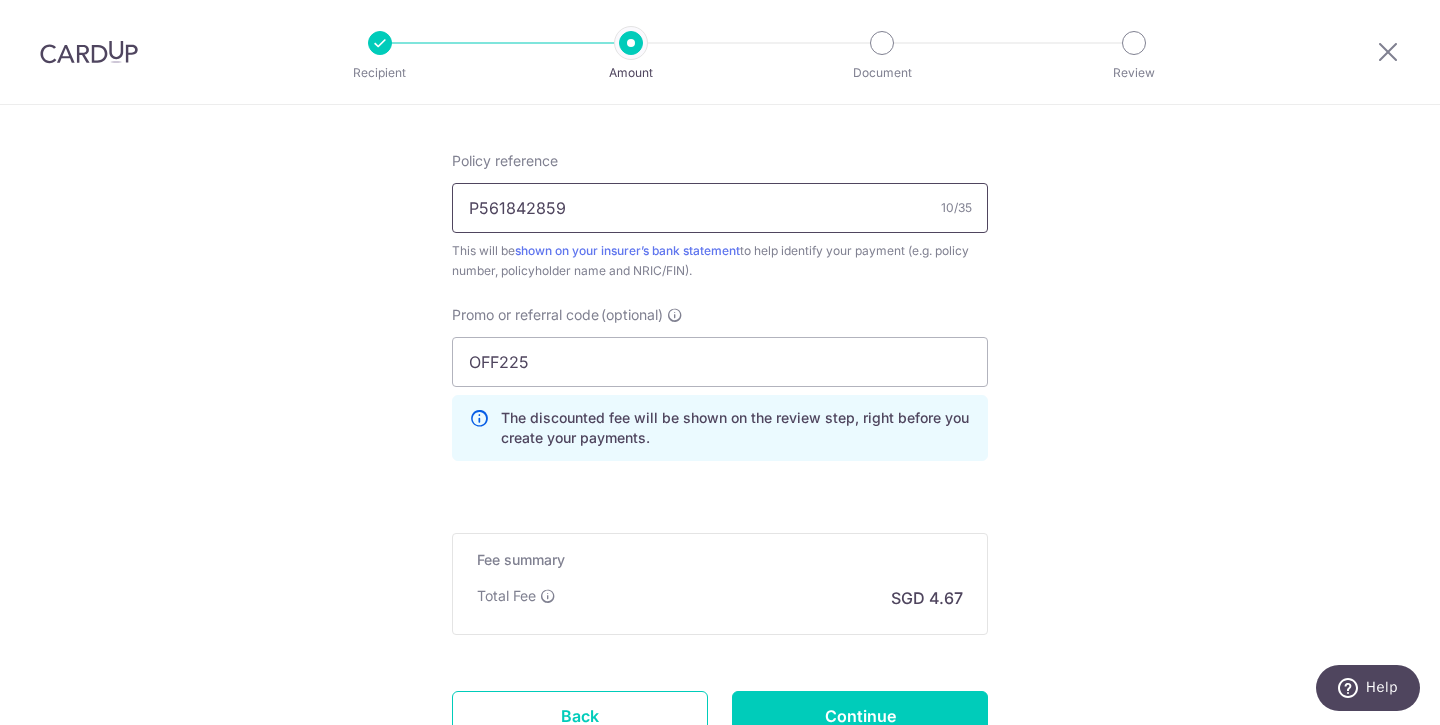 click on "P561842859" at bounding box center [720, 208] 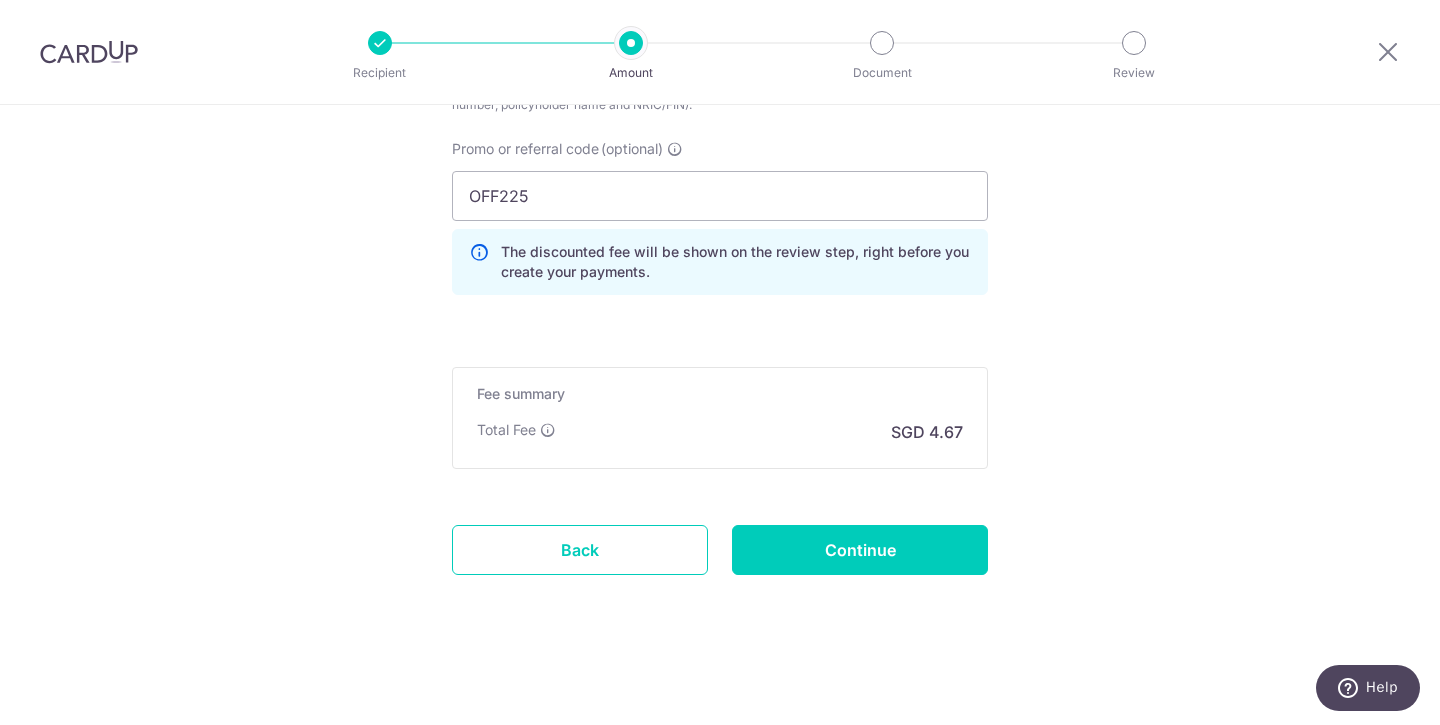 scroll, scrollTop: 1361, scrollLeft: 0, axis: vertical 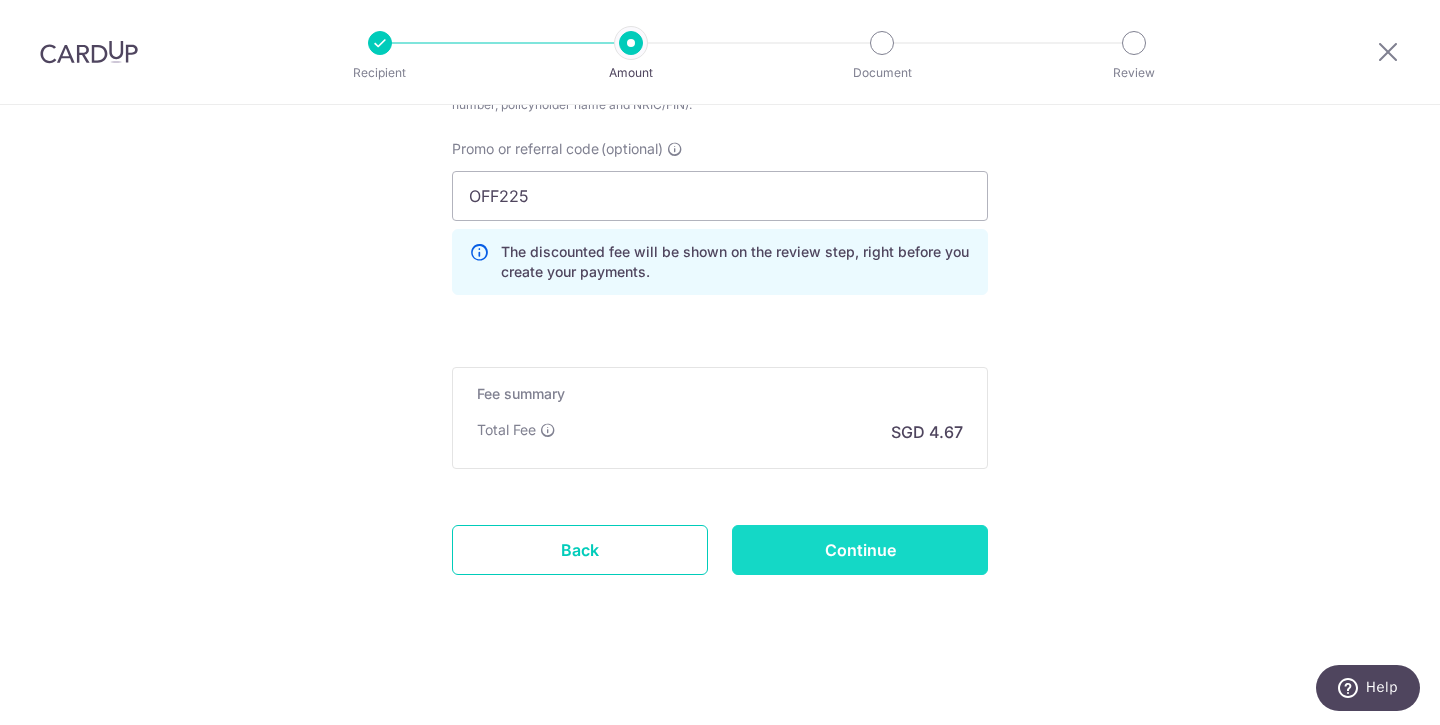type on "P561842859 TEH KENG SING" 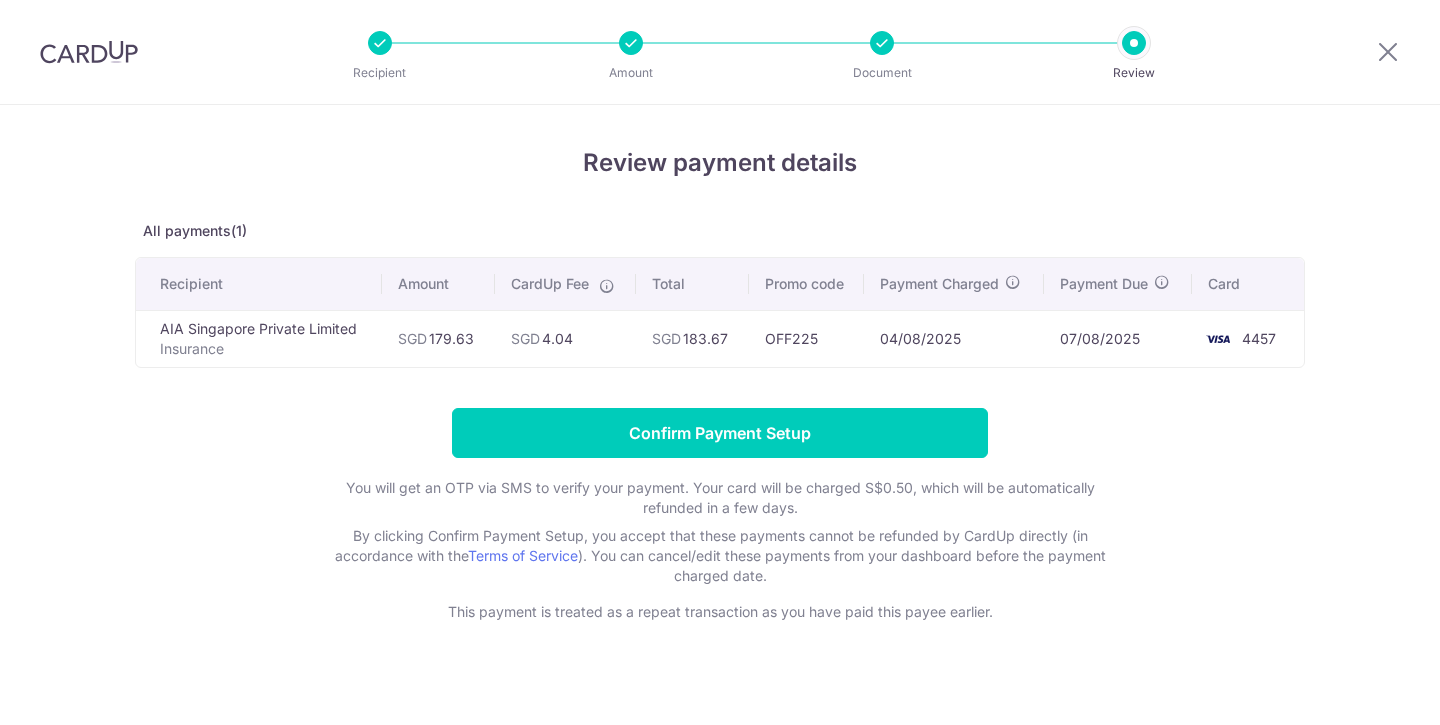 scroll, scrollTop: 0, scrollLeft: 0, axis: both 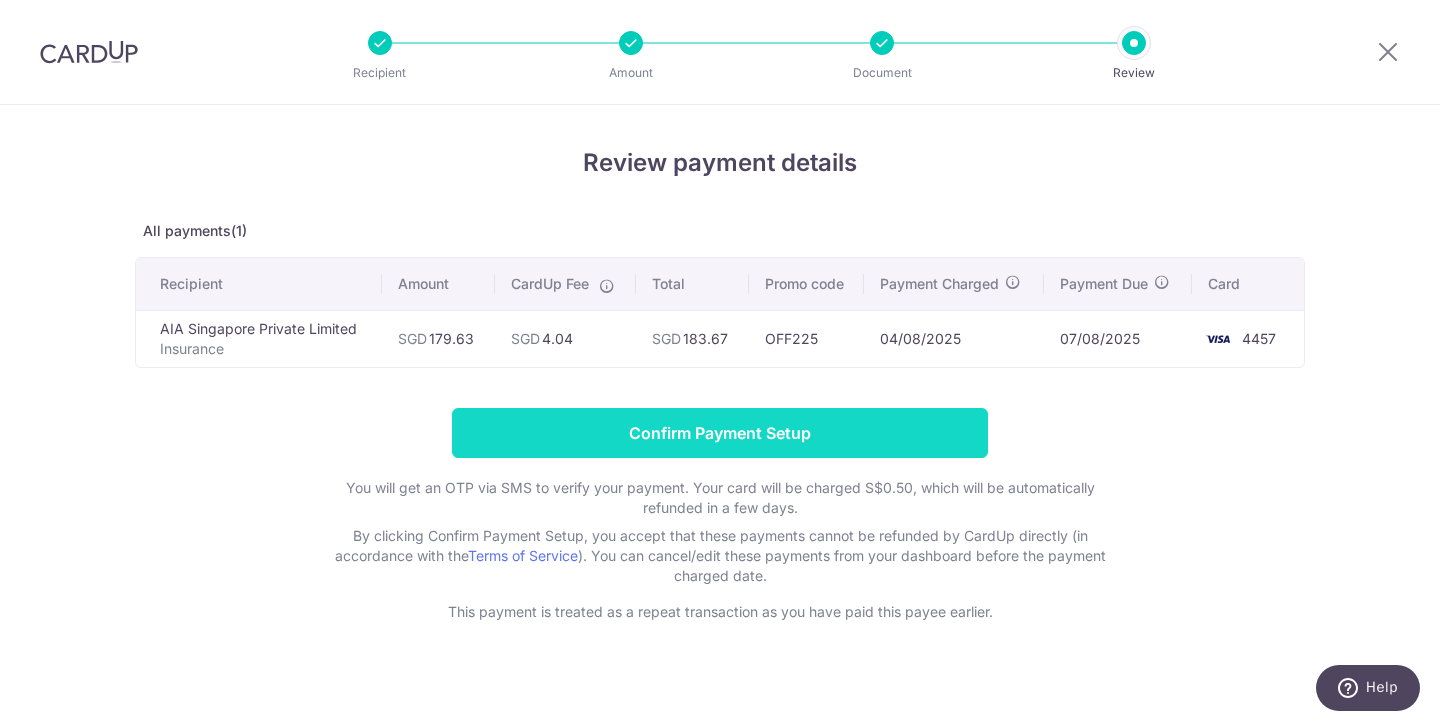 click on "Confirm Payment Setup" at bounding box center (720, 433) 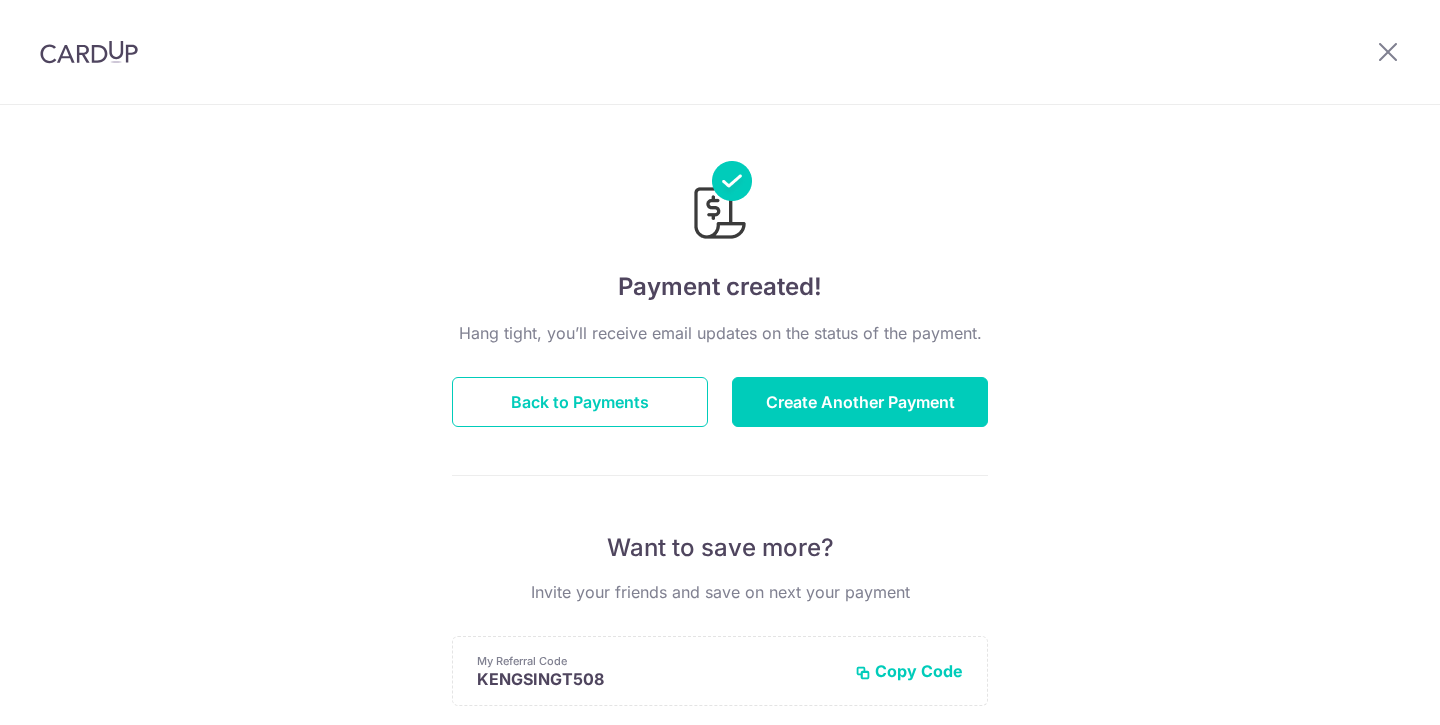 scroll, scrollTop: 0, scrollLeft: 0, axis: both 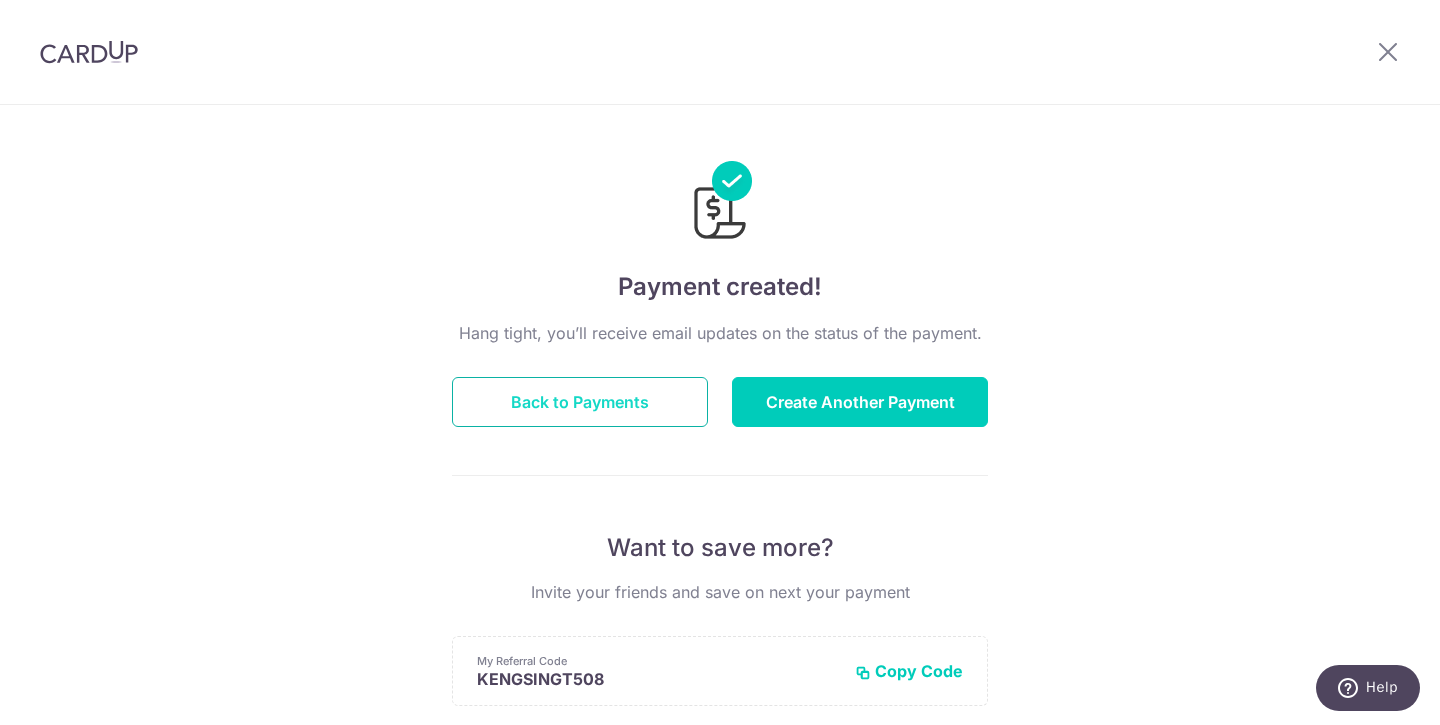 click on "Back to Payments" at bounding box center (580, 402) 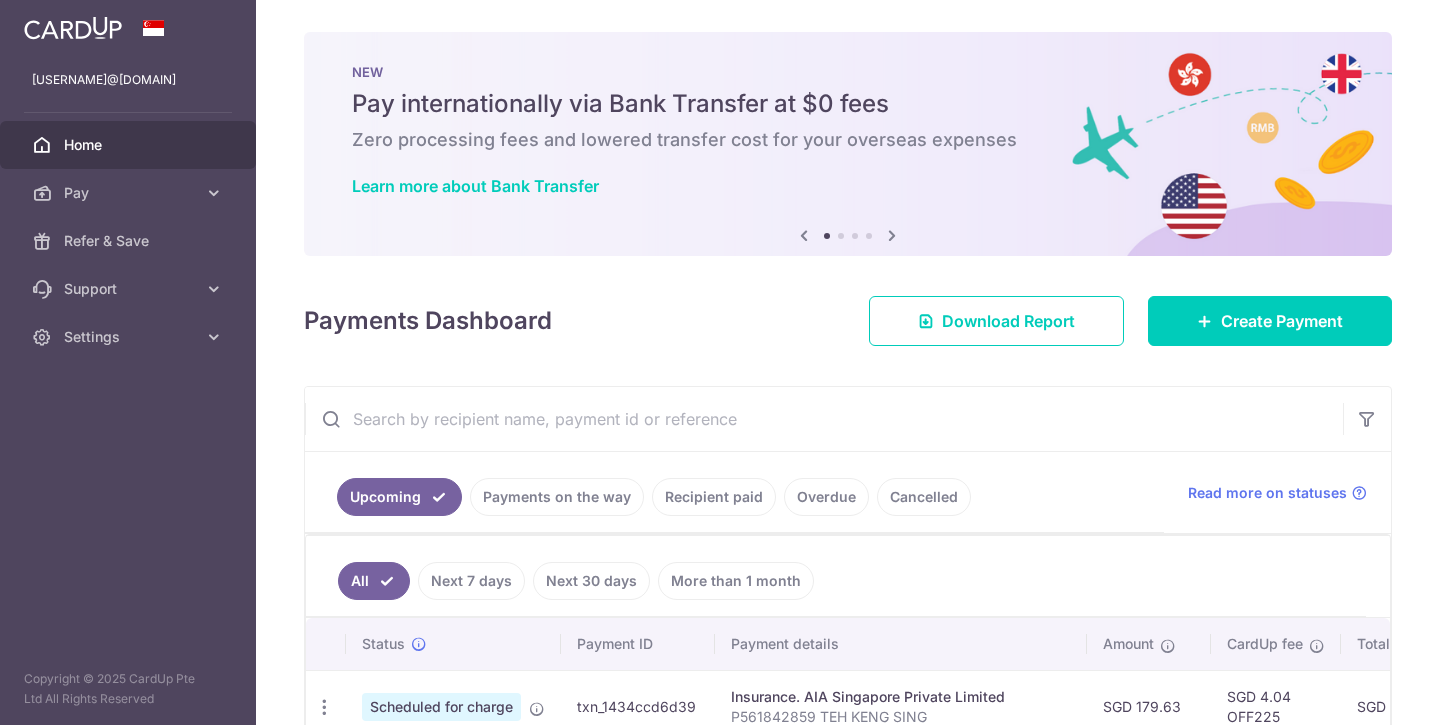 scroll, scrollTop: 0, scrollLeft: 0, axis: both 